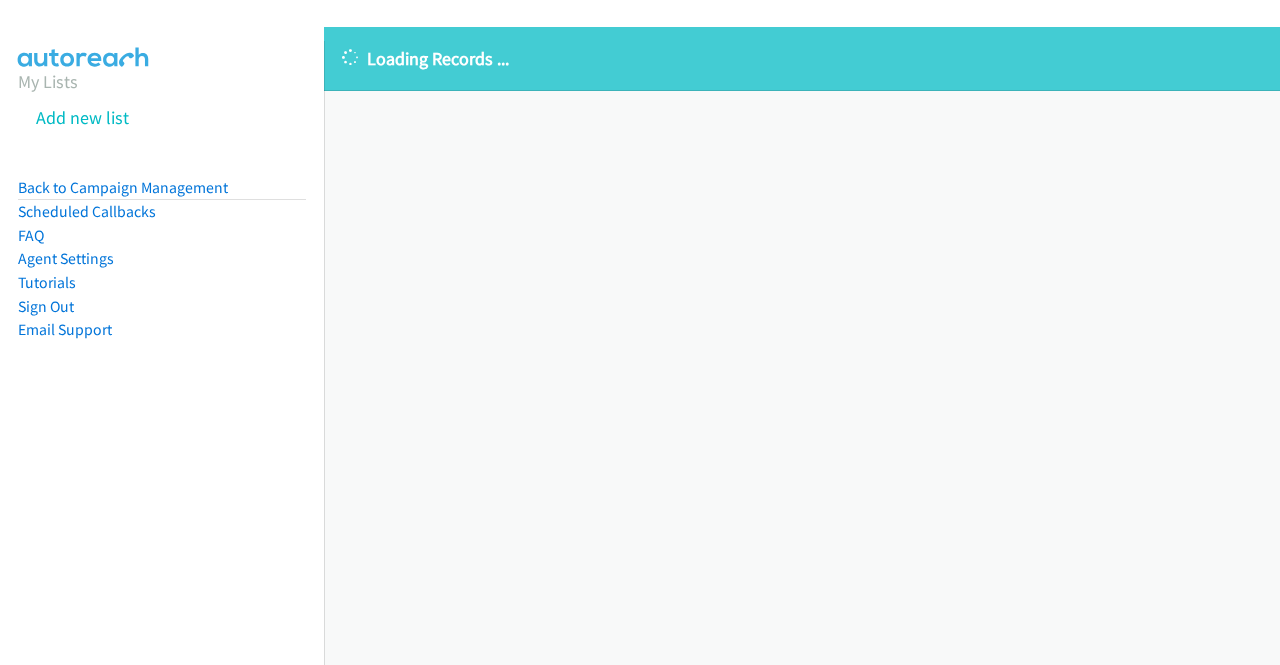scroll, scrollTop: 0, scrollLeft: 0, axis: both 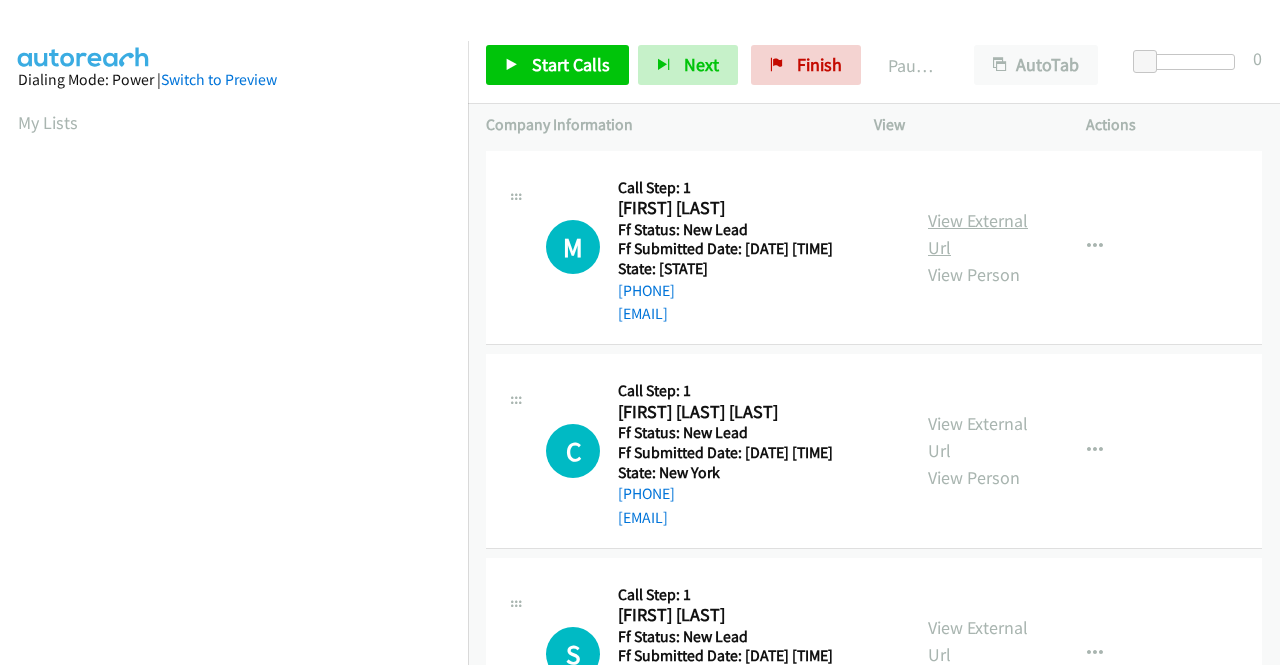 click on "View External Url" at bounding box center (978, 234) 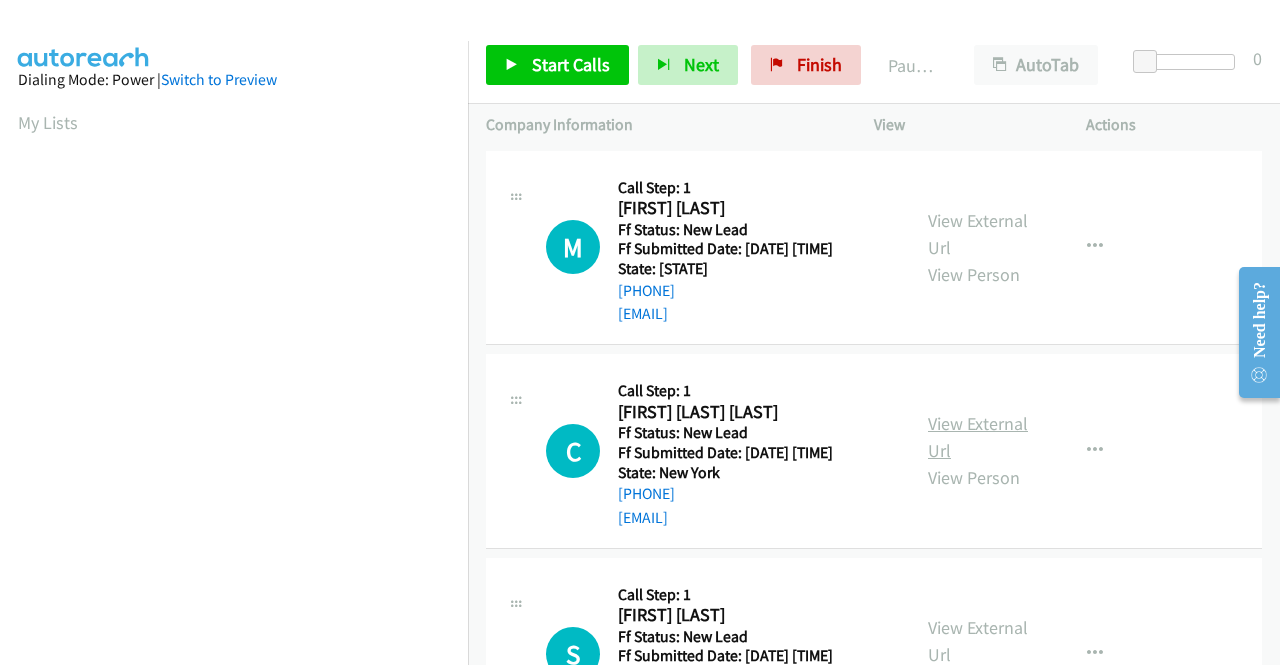 click on "View External Url" at bounding box center (978, 437) 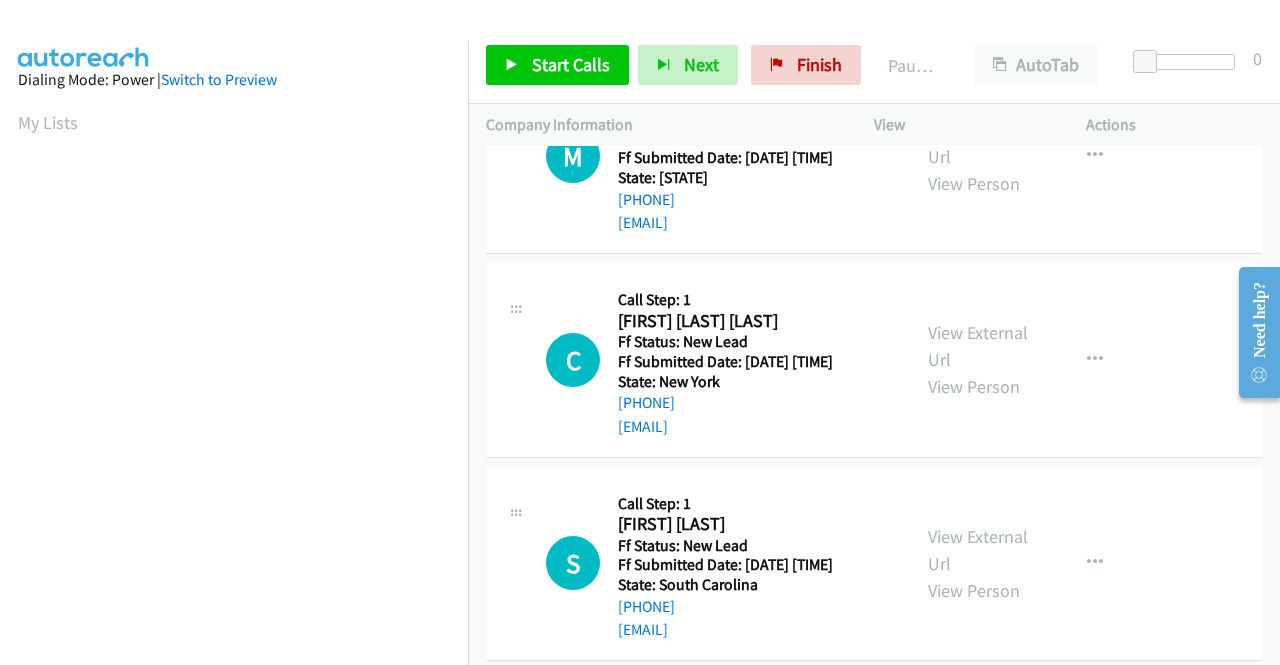 scroll, scrollTop: 174, scrollLeft: 0, axis: vertical 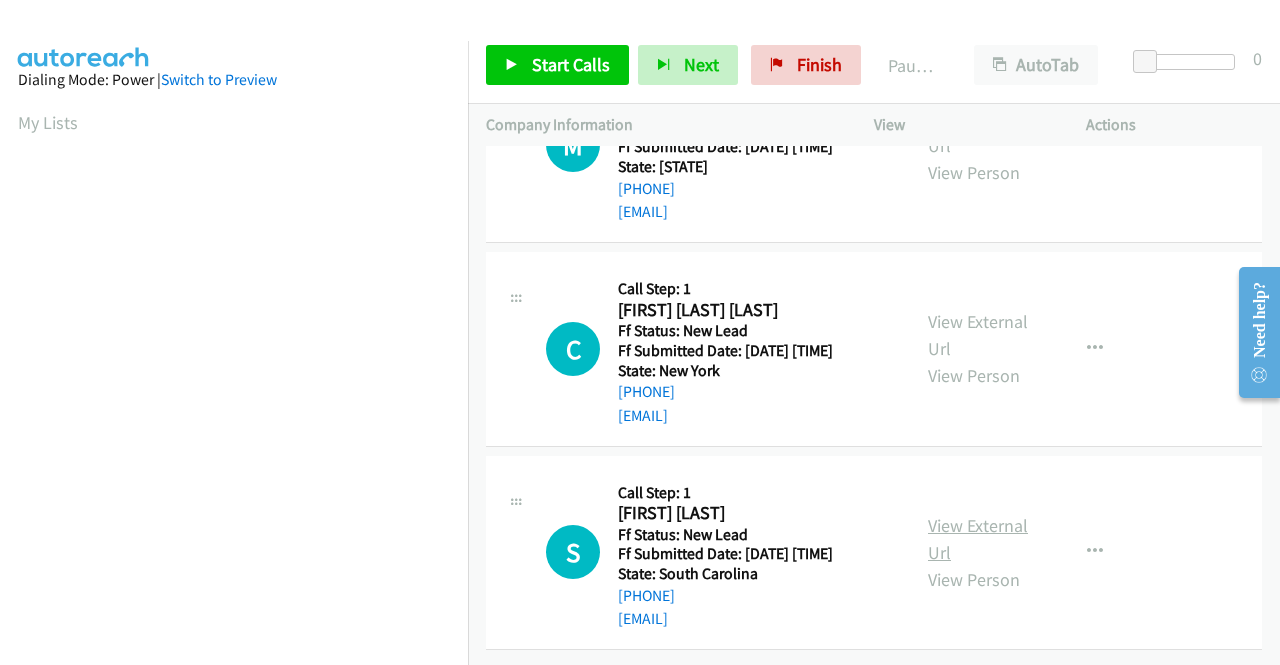 click on "View External Url" at bounding box center [978, 539] 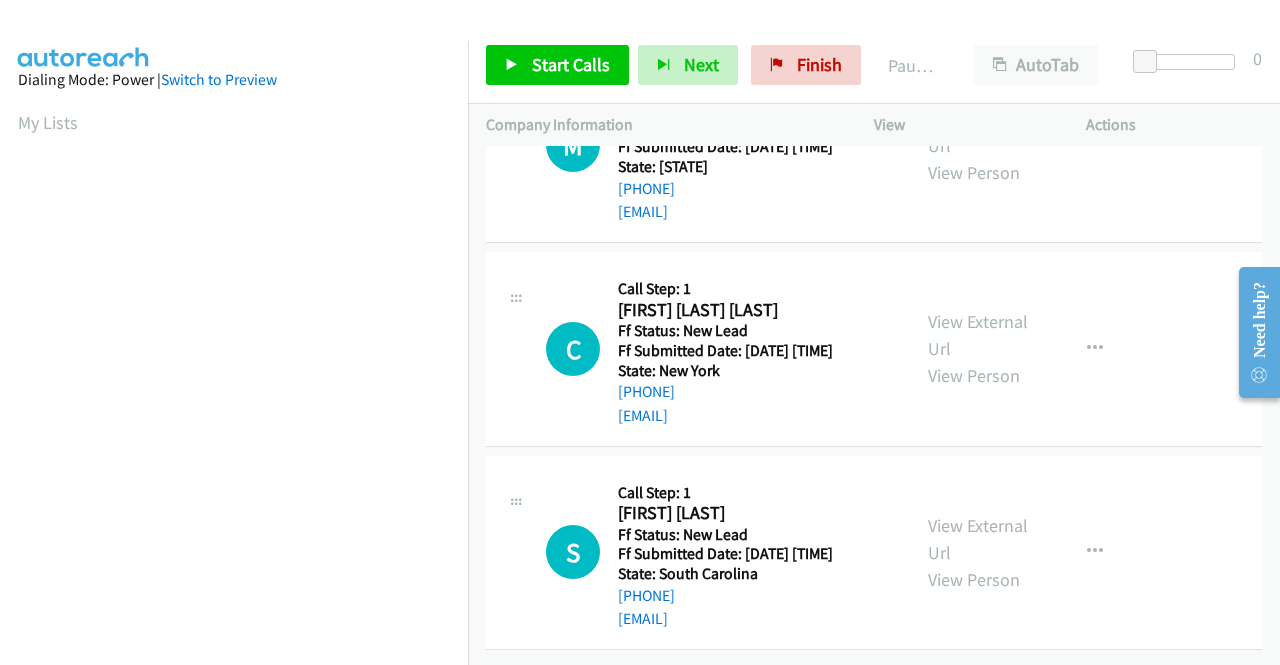 scroll, scrollTop: 0, scrollLeft: 0, axis: both 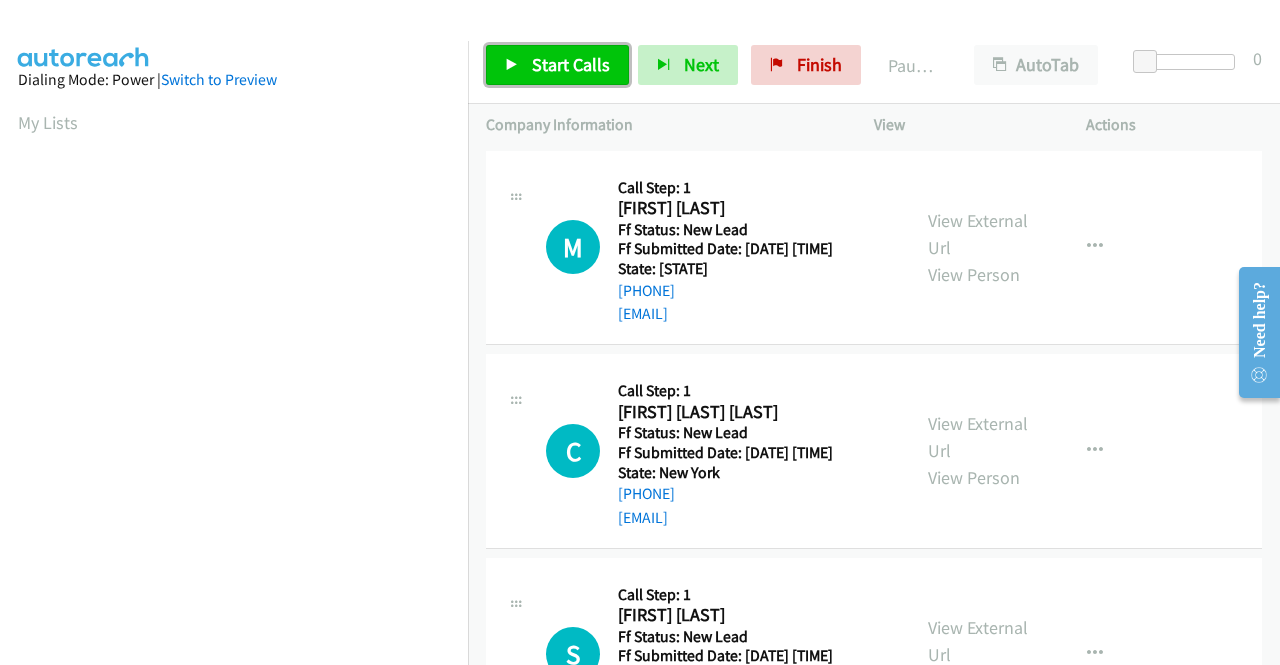 click on "Start Calls" at bounding box center (571, 64) 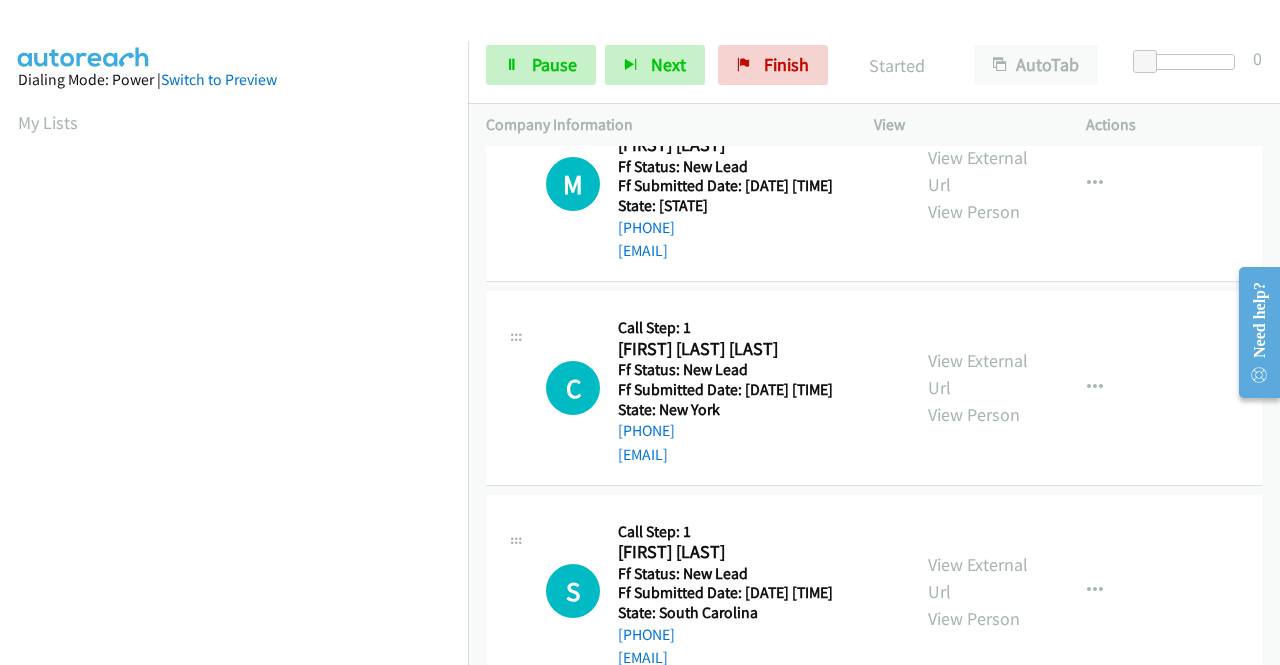 scroll, scrollTop: 0, scrollLeft: 0, axis: both 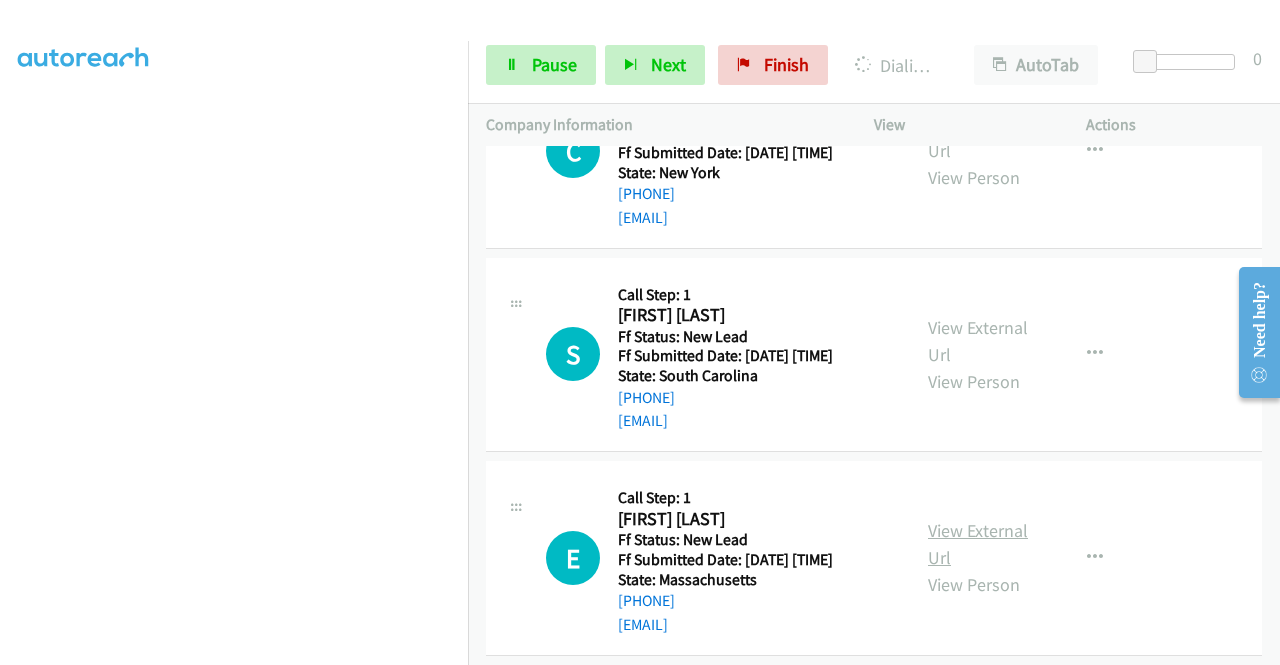 click on "View External Url" at bounding box center (978, 544) 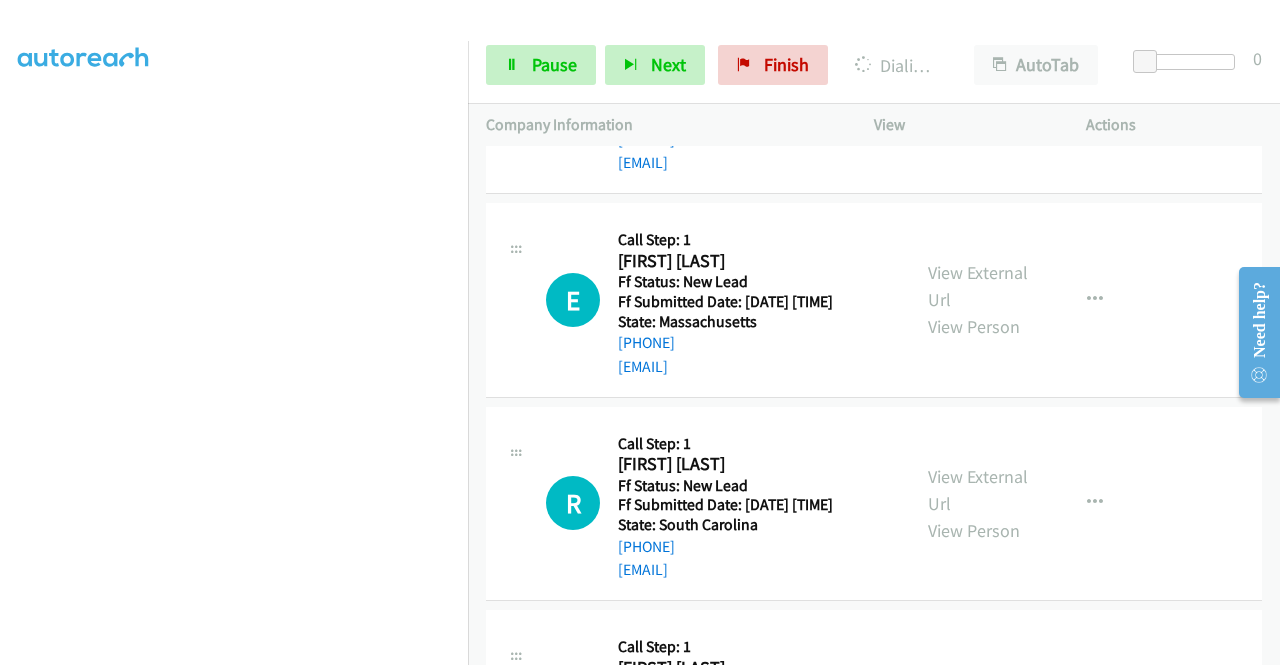 scroll, scrollTop: 600, scrollLeft: 0, axis: vertical 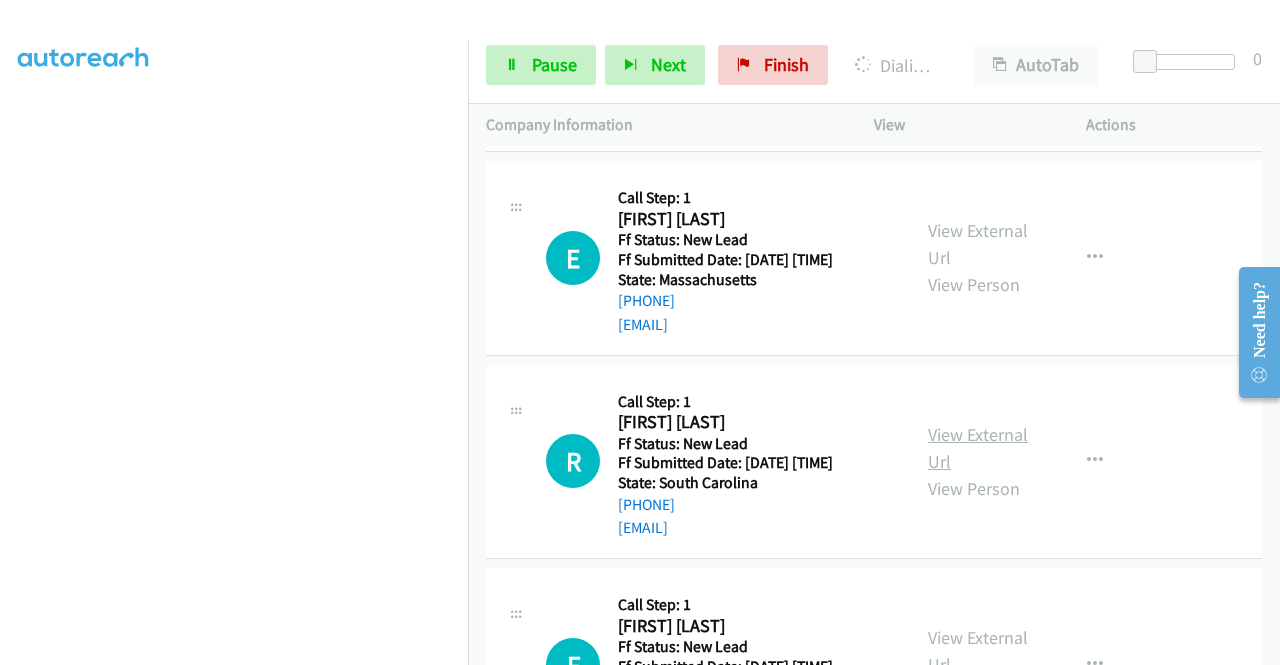 click on "View External Url" at bounding box center (978, 448) 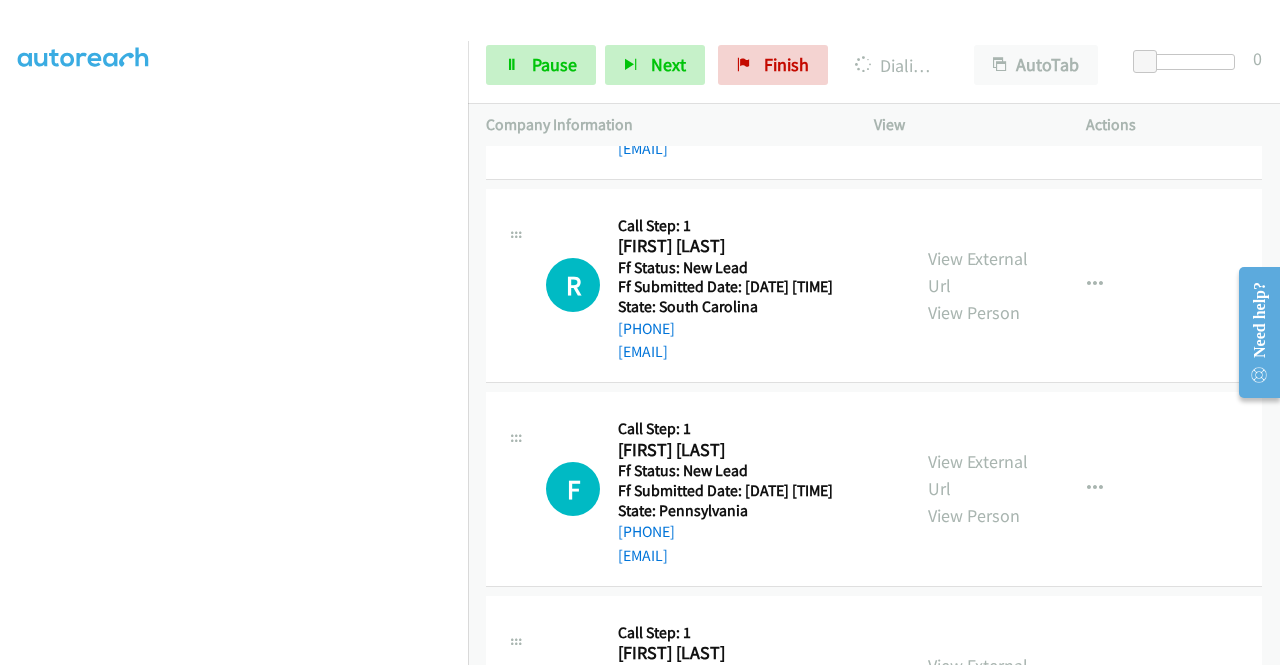 scroll, scrollTop: 900, scrollLeft: 0, axis: vertical 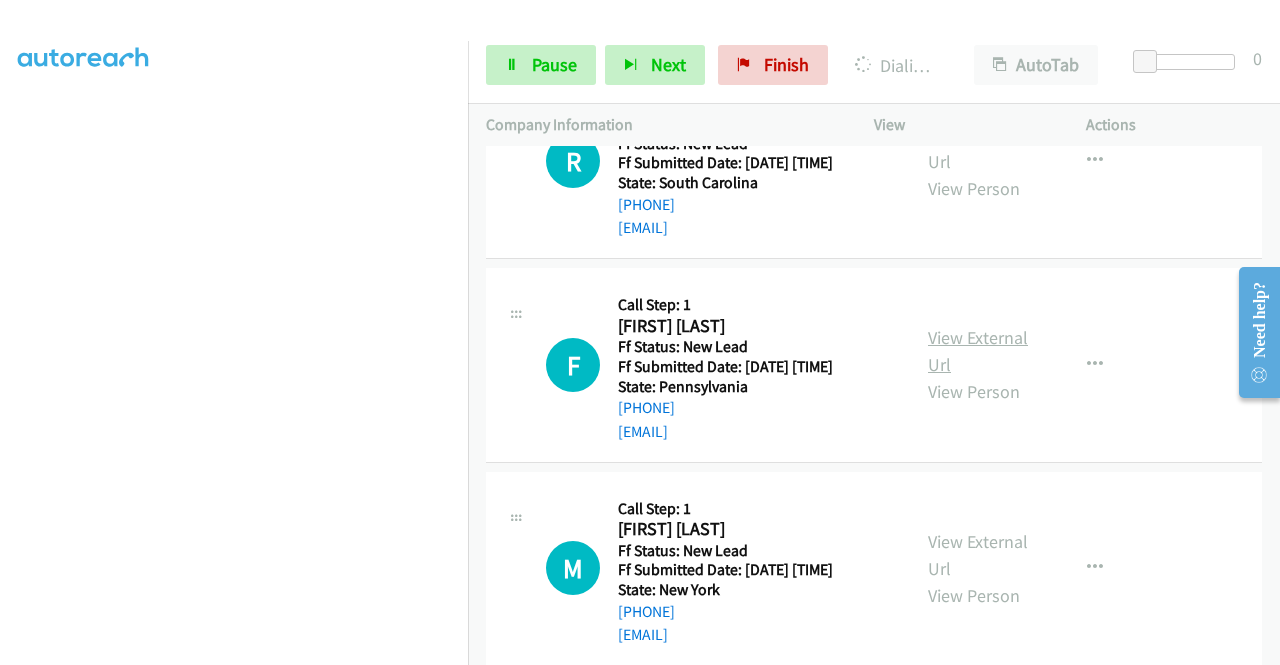 click on "View External Url" at bounding box center (978, 351) 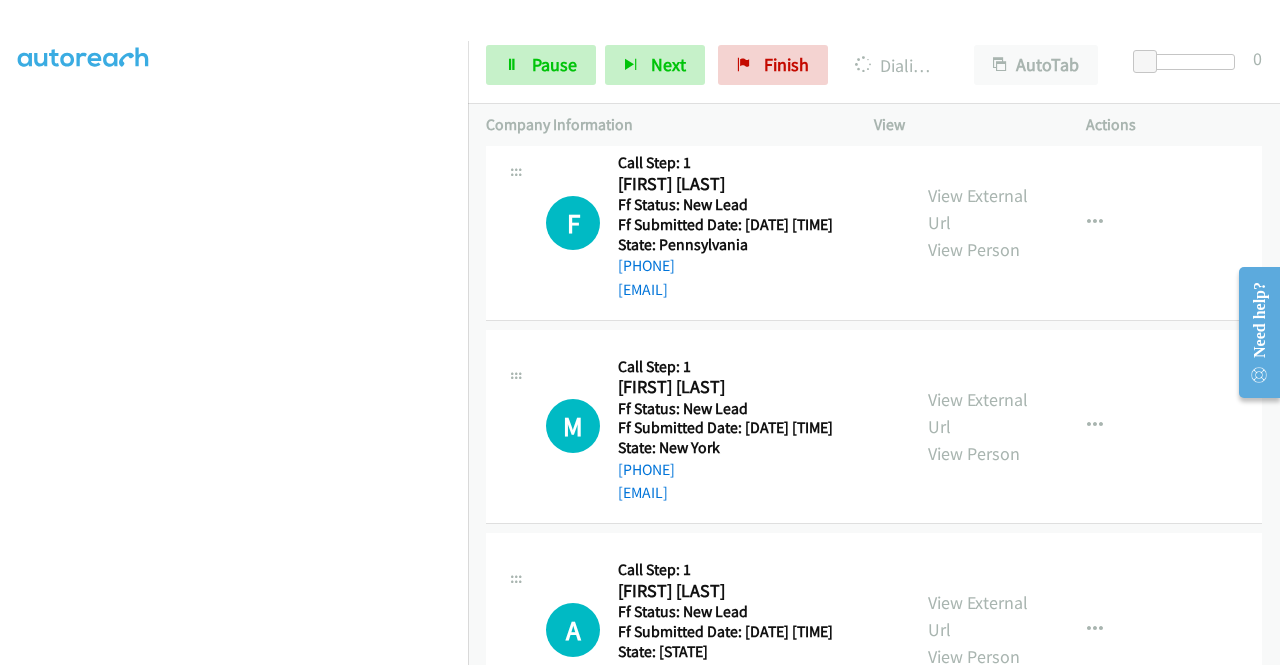 scroll, scrollTop: 1100, scrollLeft: 0, axis: vertical 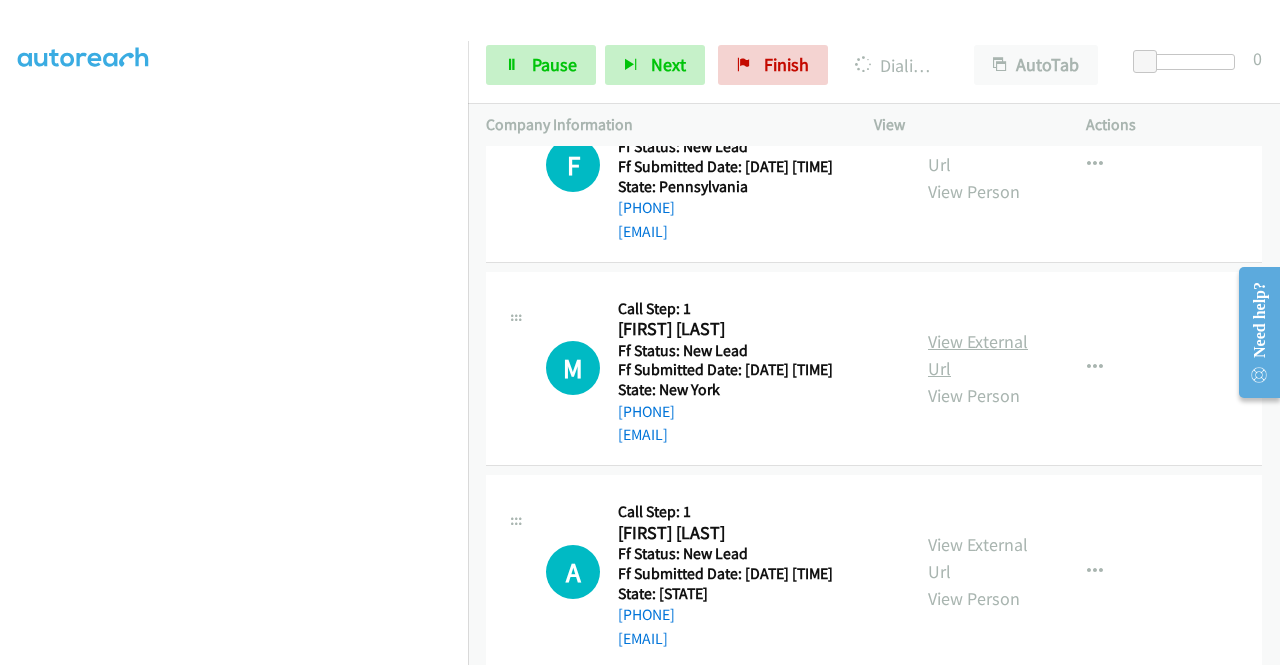 click on "View External Url" at bounding box center [978, 355] 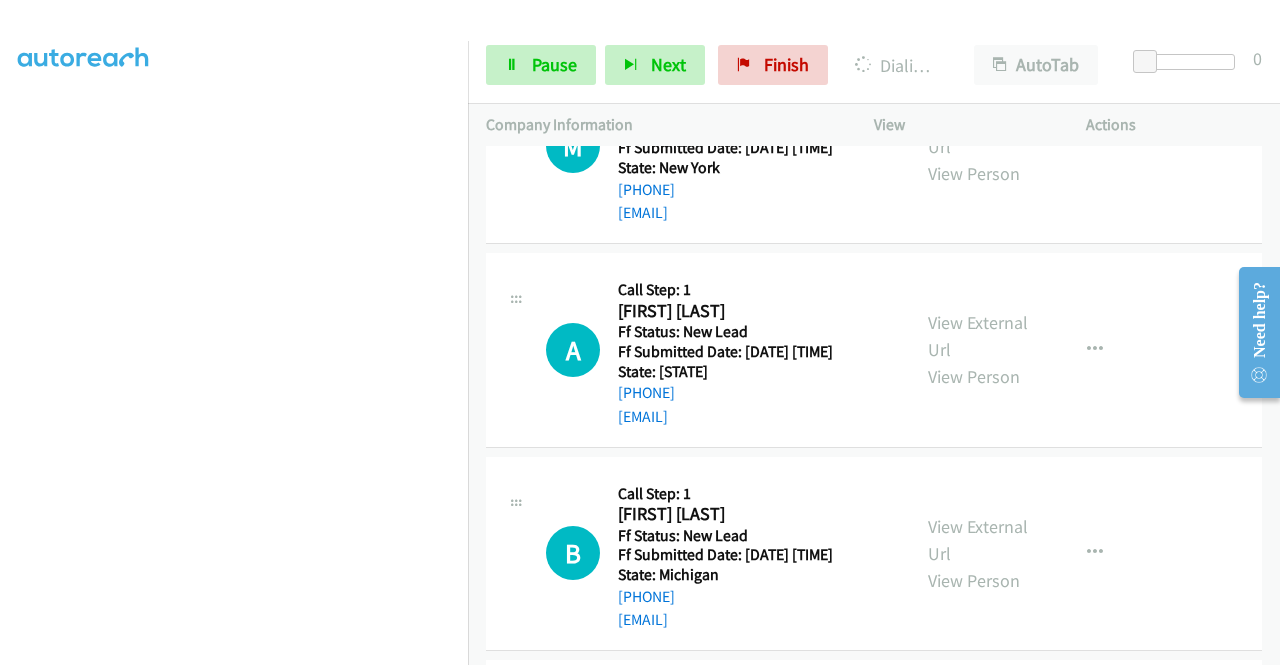 scroll, scrollTop: 1300, scrollLeft: 0, axis: vertical 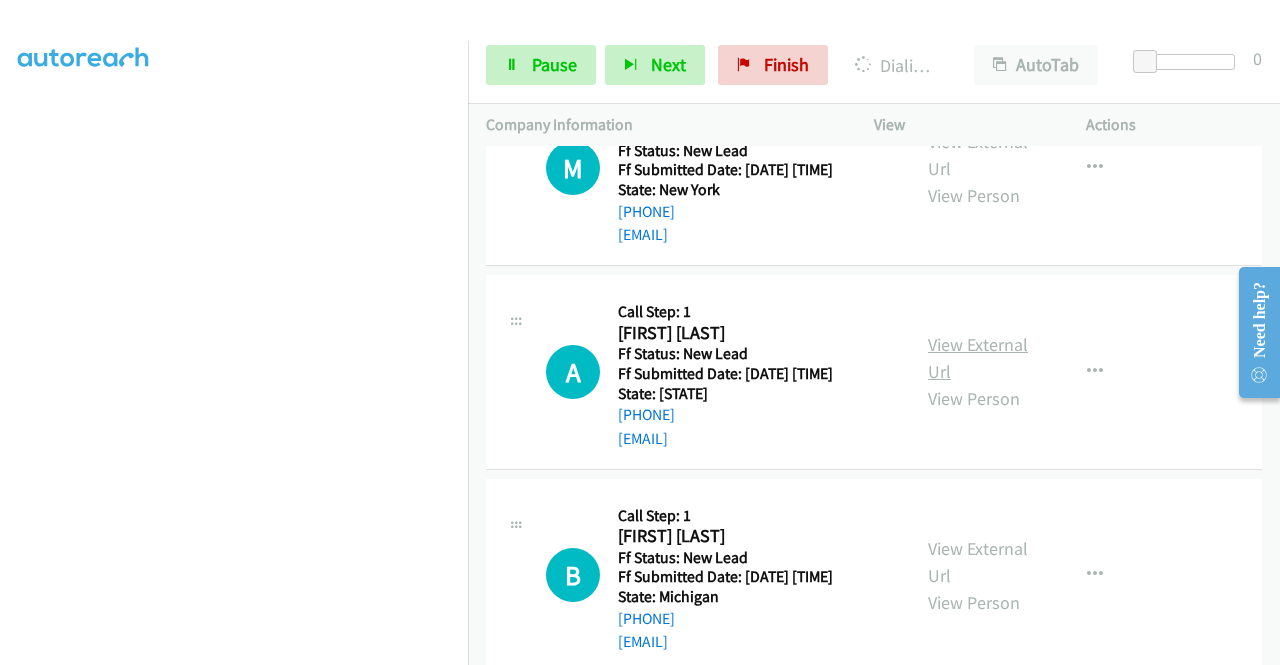 click on "View External Url" at bounding box center [978, 358] 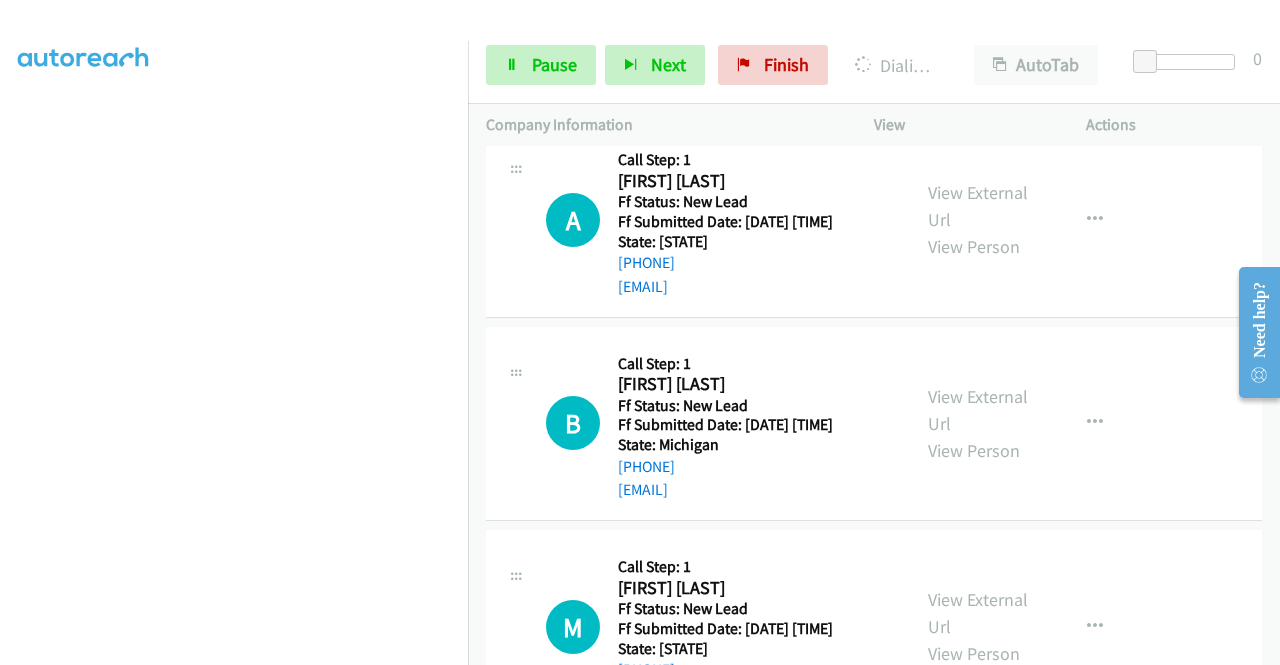 scroll, scrollTop: 1500, scrollLeft: 0, axis: vertical 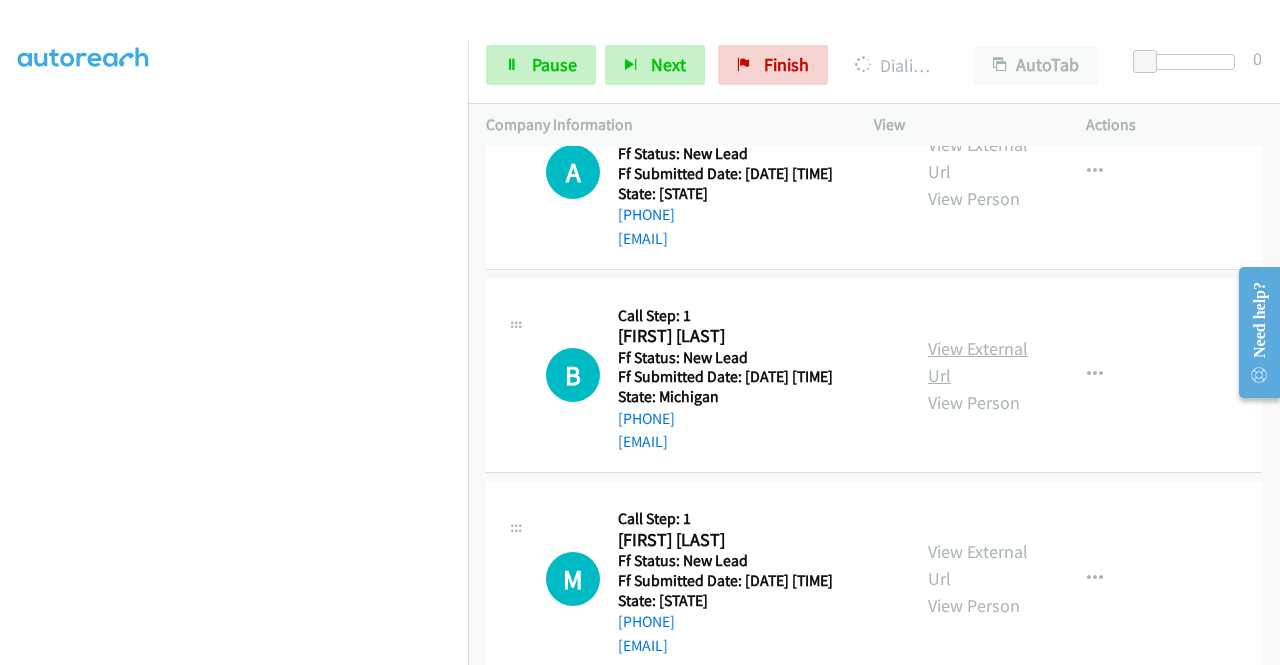 click on "View External Url" at bounding box center [978, 362] 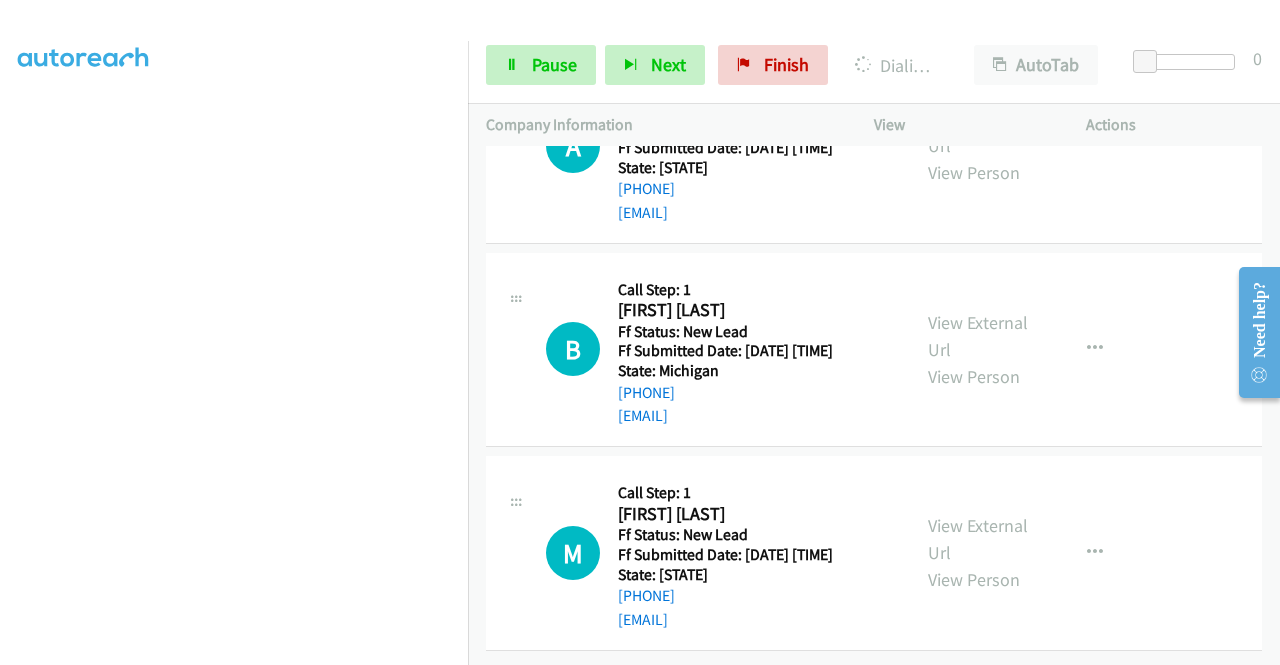 scroll, scrollTop: 1734, scrollLeft: 0, axis: vertical 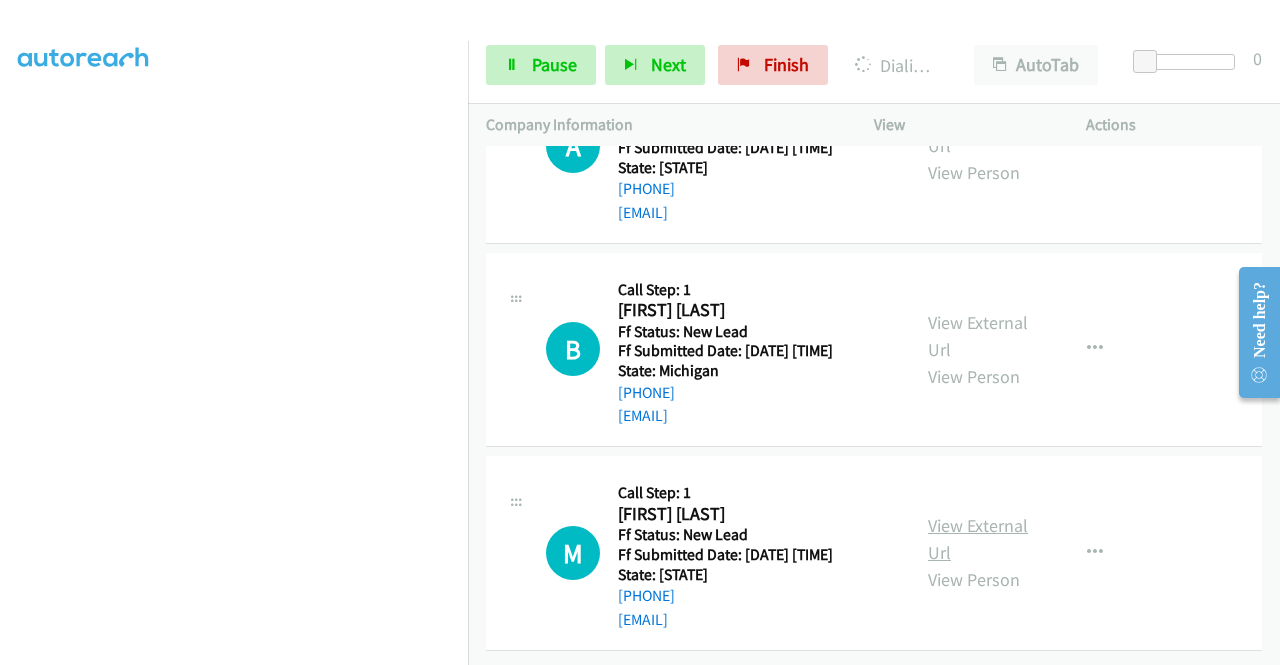 click on "View External Url" at bounding box center [978, 539] 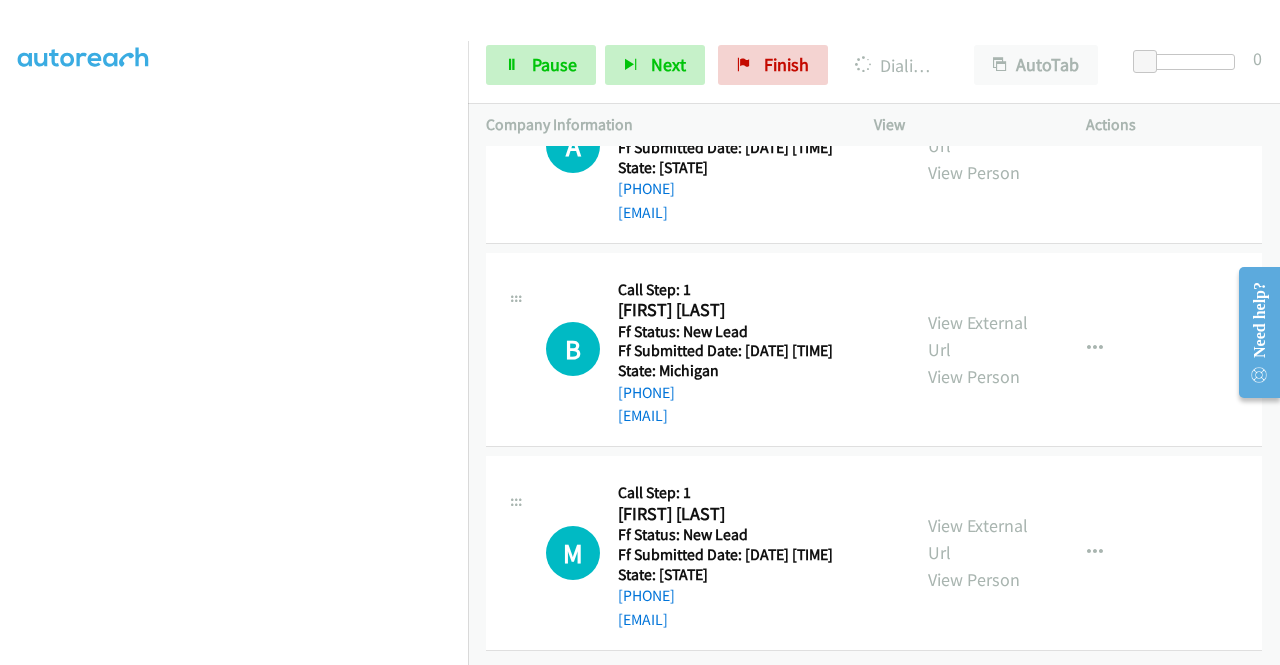 scroll, scrollTop: 0, scrollLeft: 0, axis: both 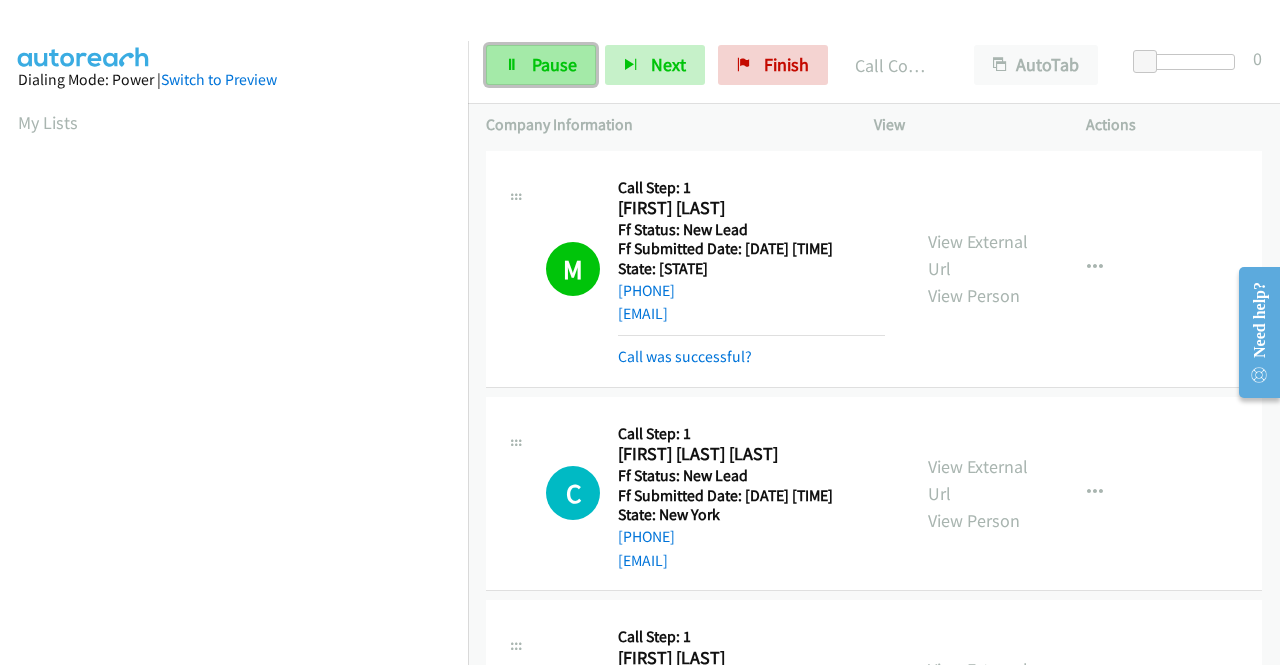 click on "Pause" at bounding box center [554, 64] 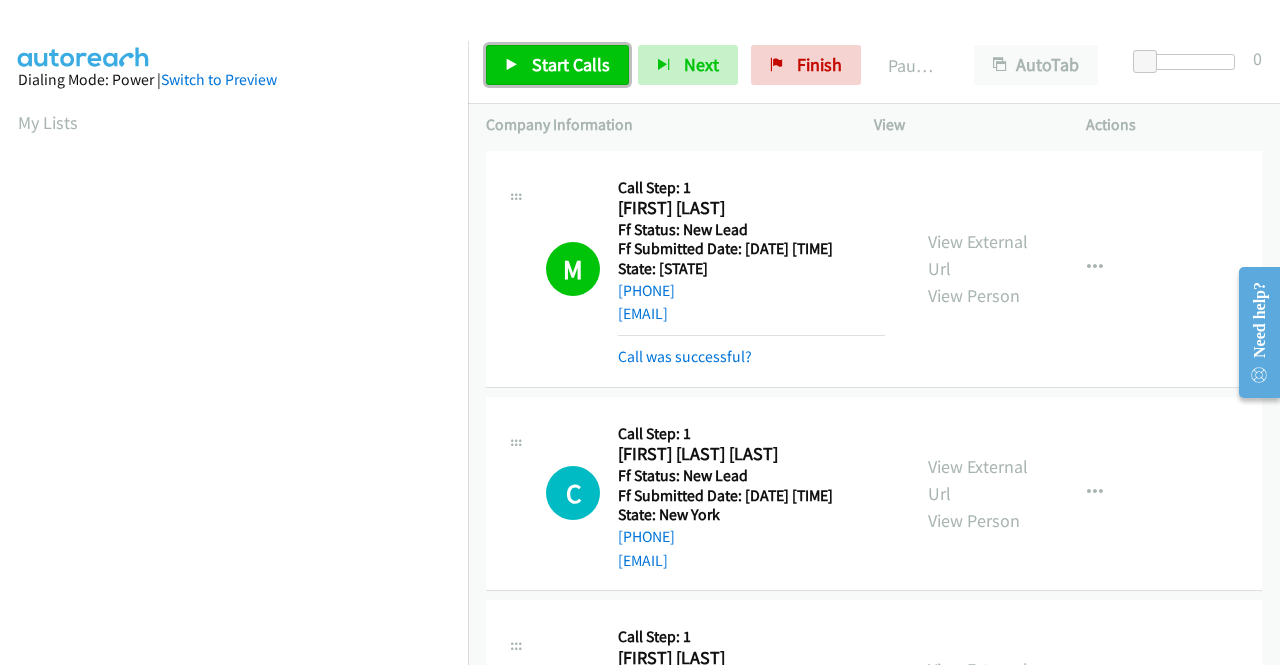 click on "Start Calls" at bounding box center [557, 65] 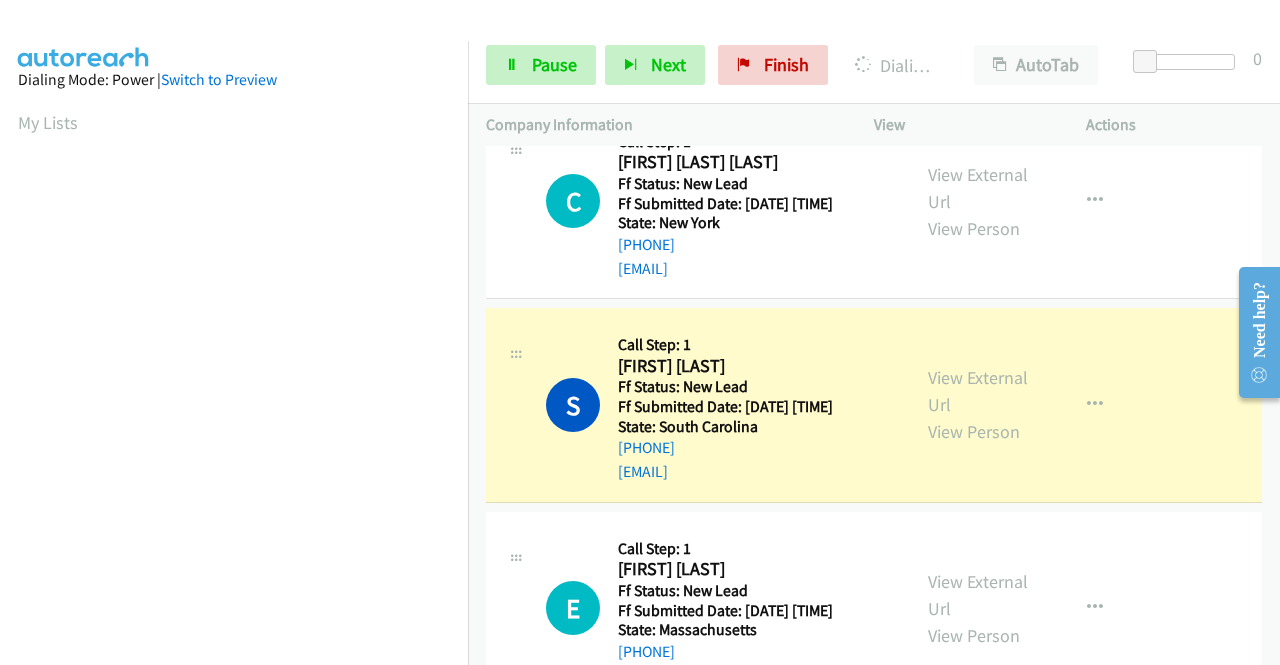 scroll, scrollTop: 300, scrollLeft: 0, axis: vertical 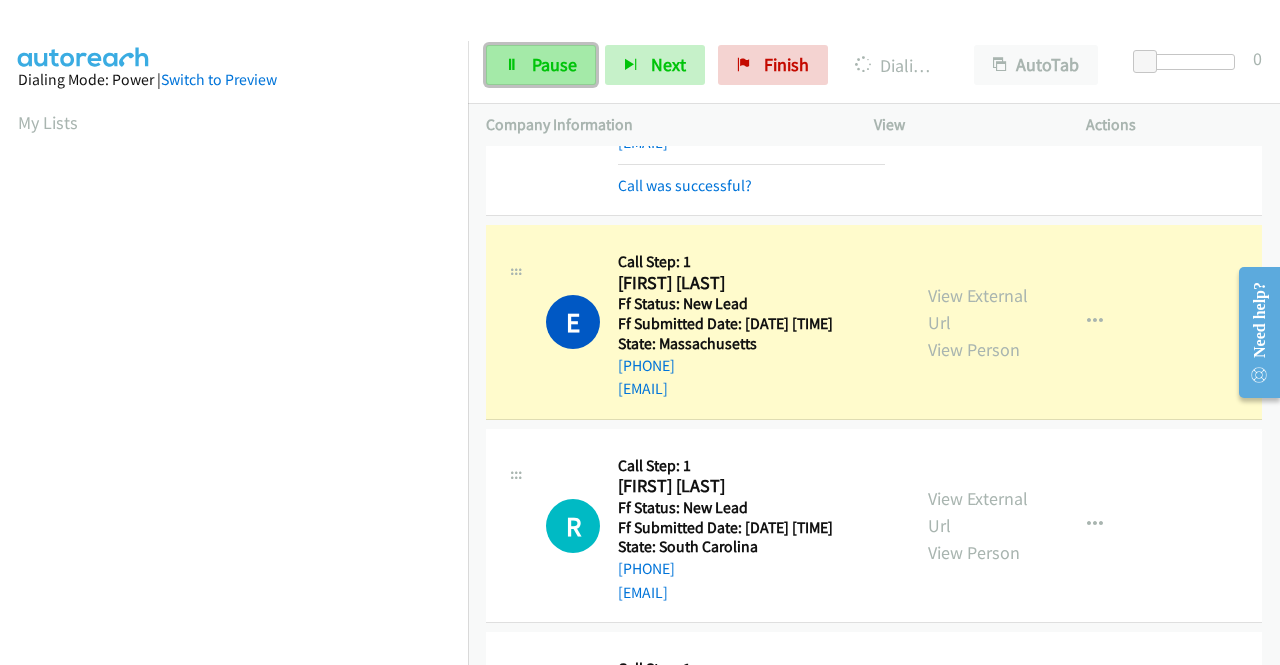 click on "Pause" at bounding box center [541, 65] 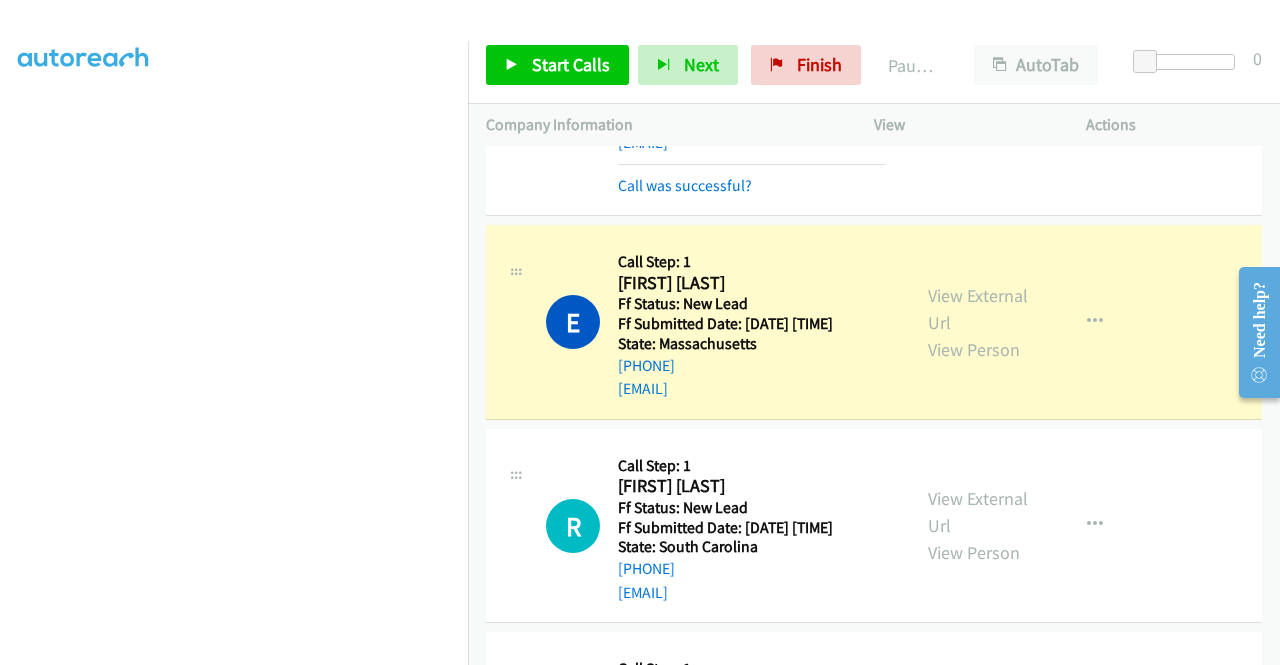 scroll, scrollTop: 456, scrollLeft: 0, axis: vertical 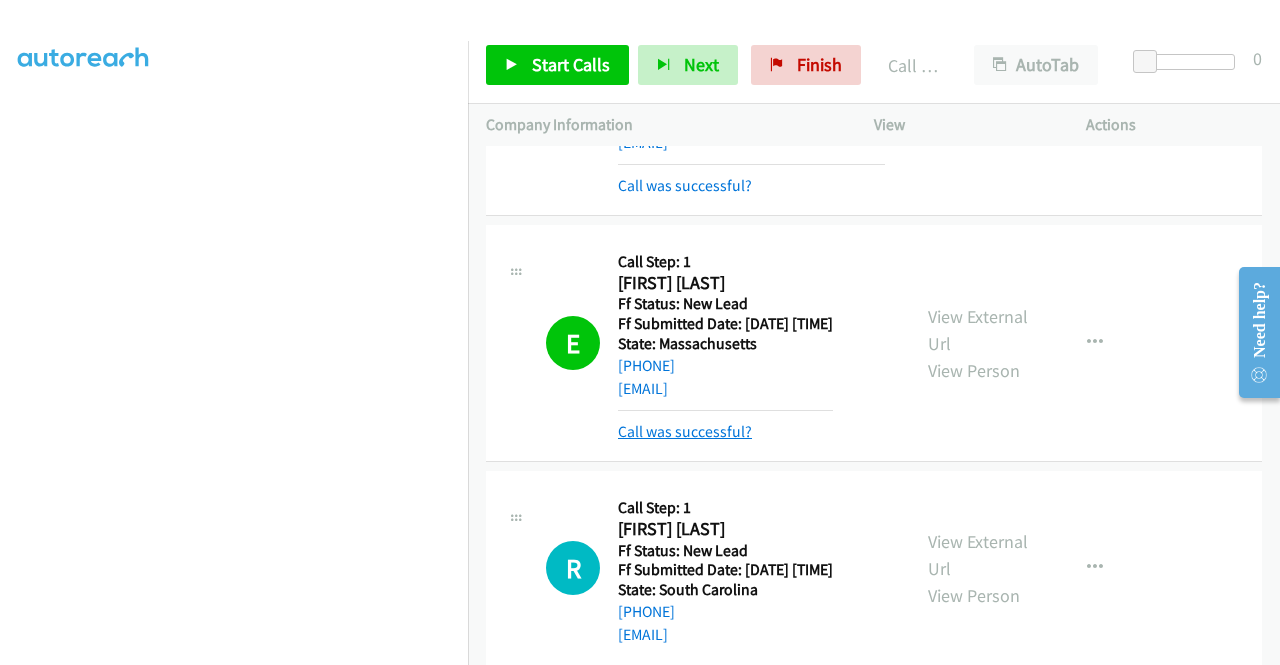 click on "Call was successful?" at bounding box center (685, 431) 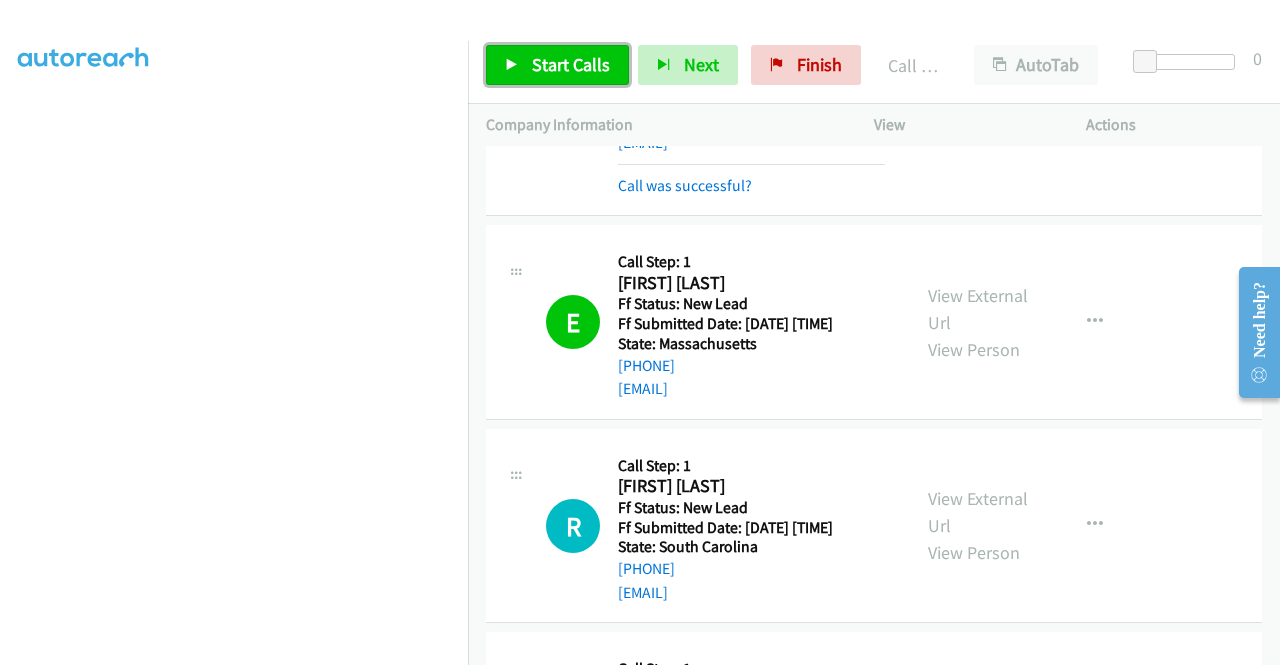 click on "Start Calls" at bounding box center (571, 64) 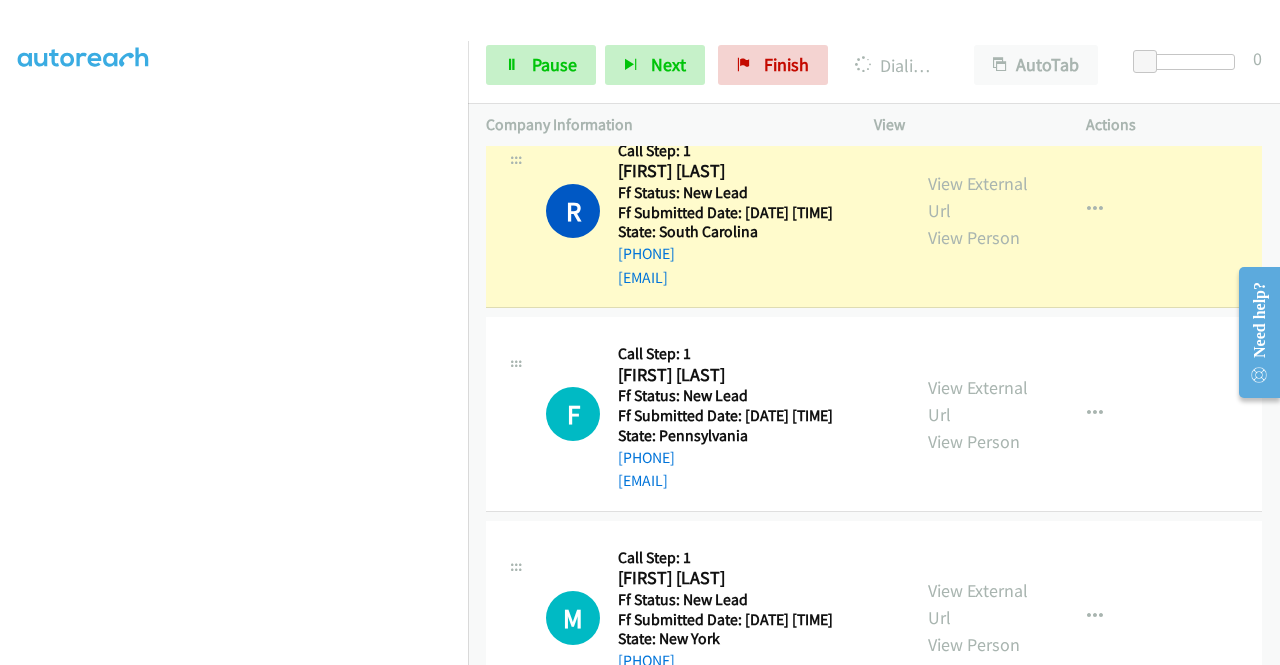 scroll, scrollTop: 1021, scrollLeft: 0, axis: vertical 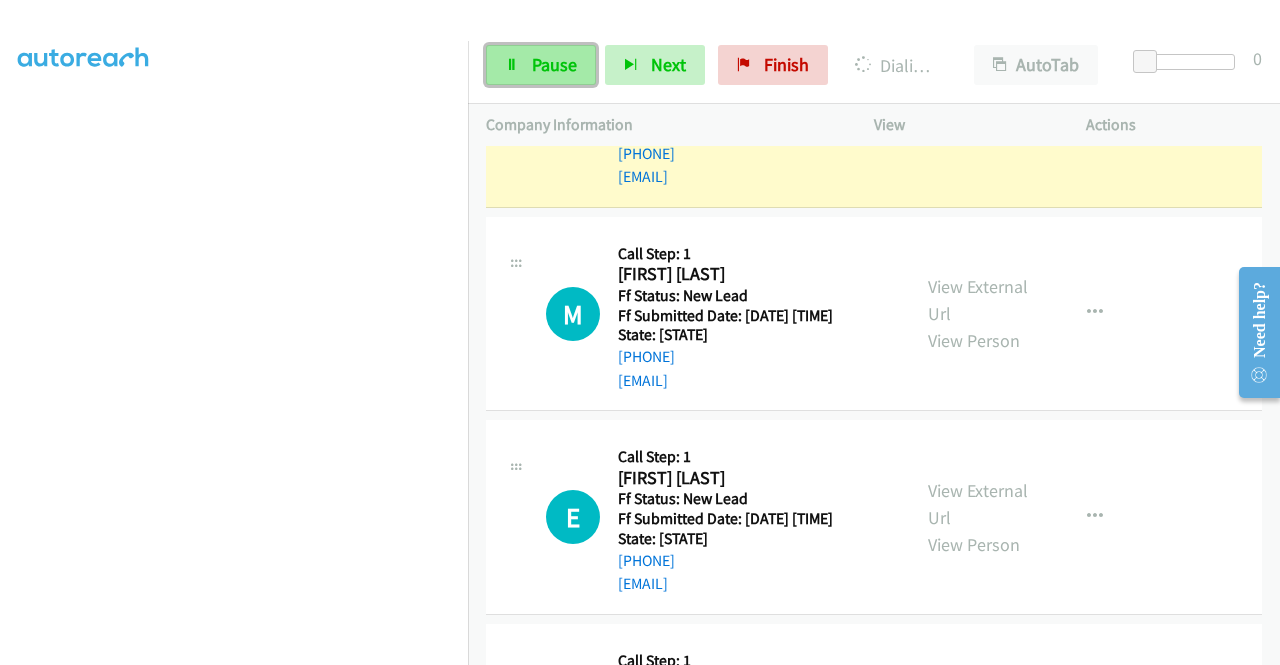 click on "Pause" at bounding box center (554, 64) 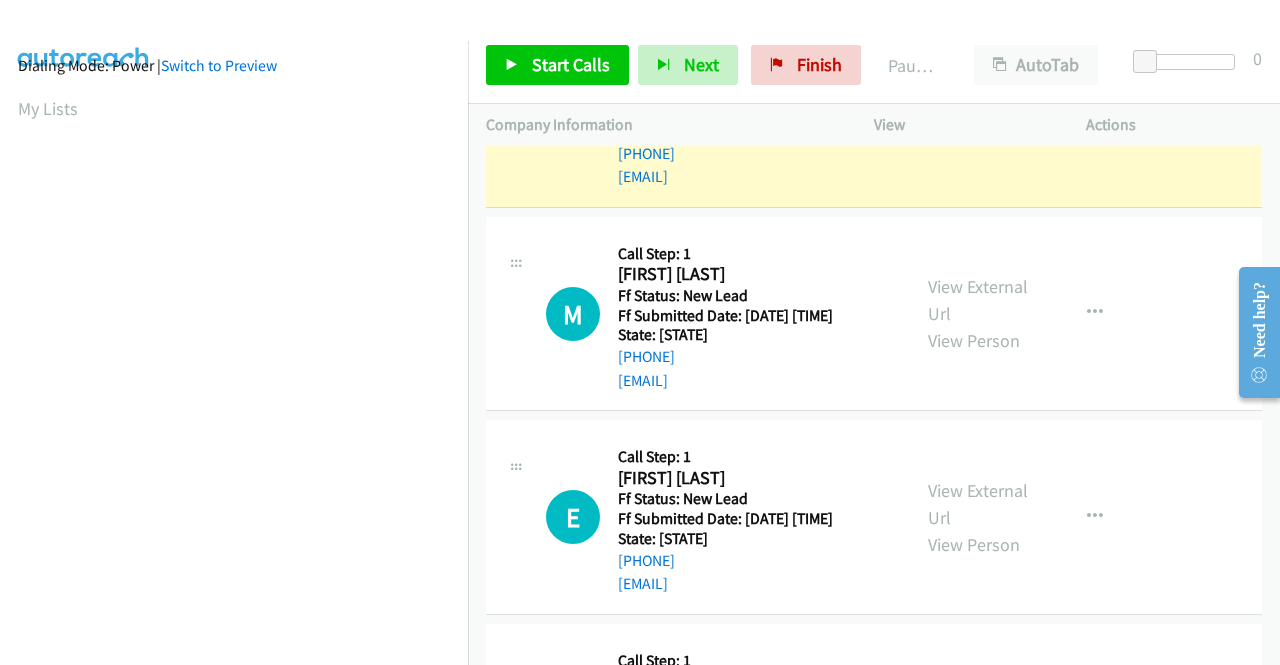 scroll, scrollTop: 0, scrollLeft: 0, axis: both 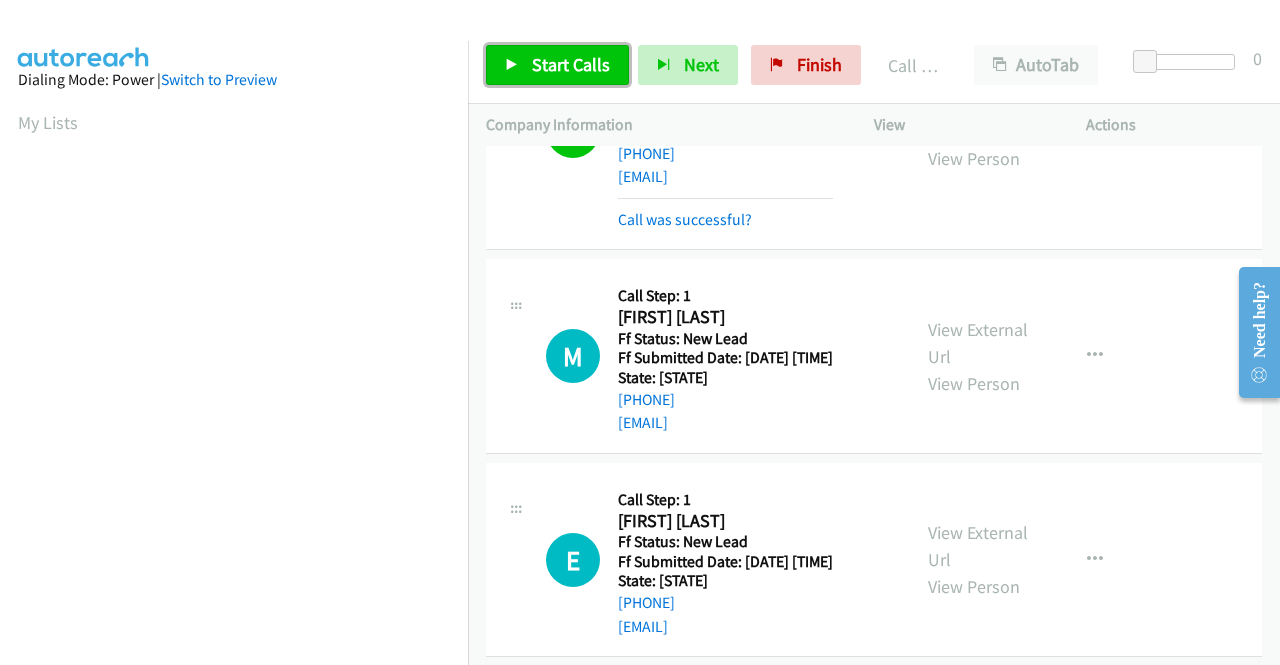 click on "Start Calls" at bounding box center [571, 64] 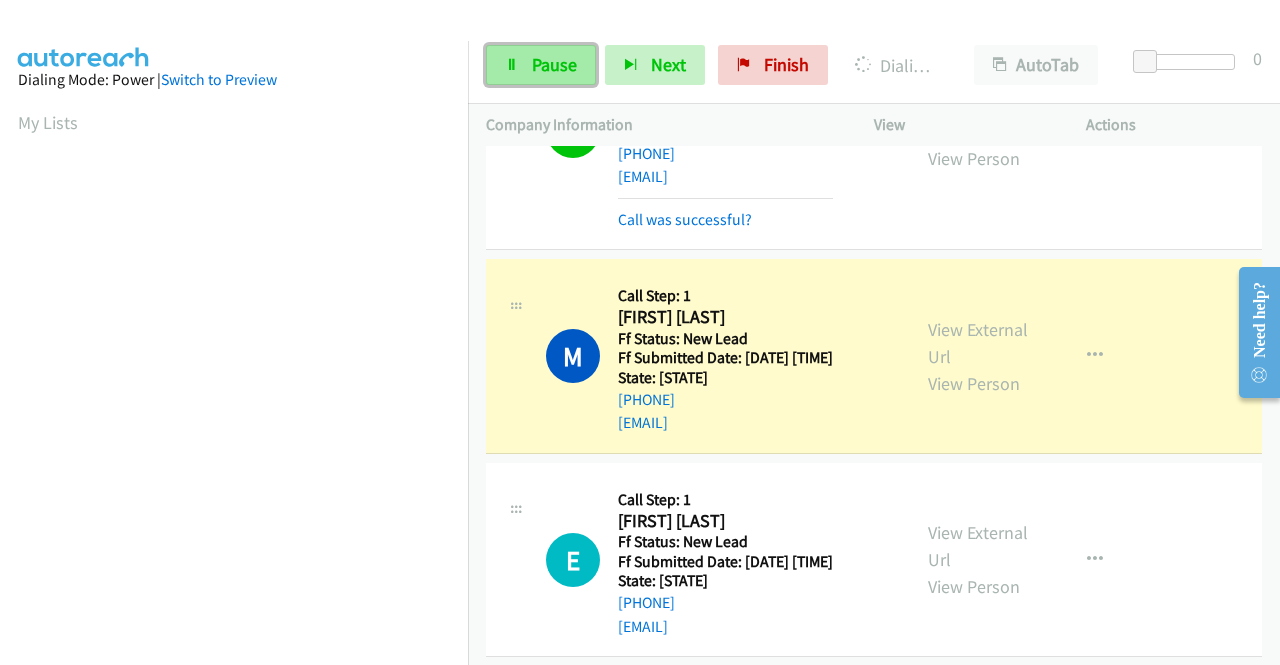 click on "Pause" at bounding box center (541, 65) 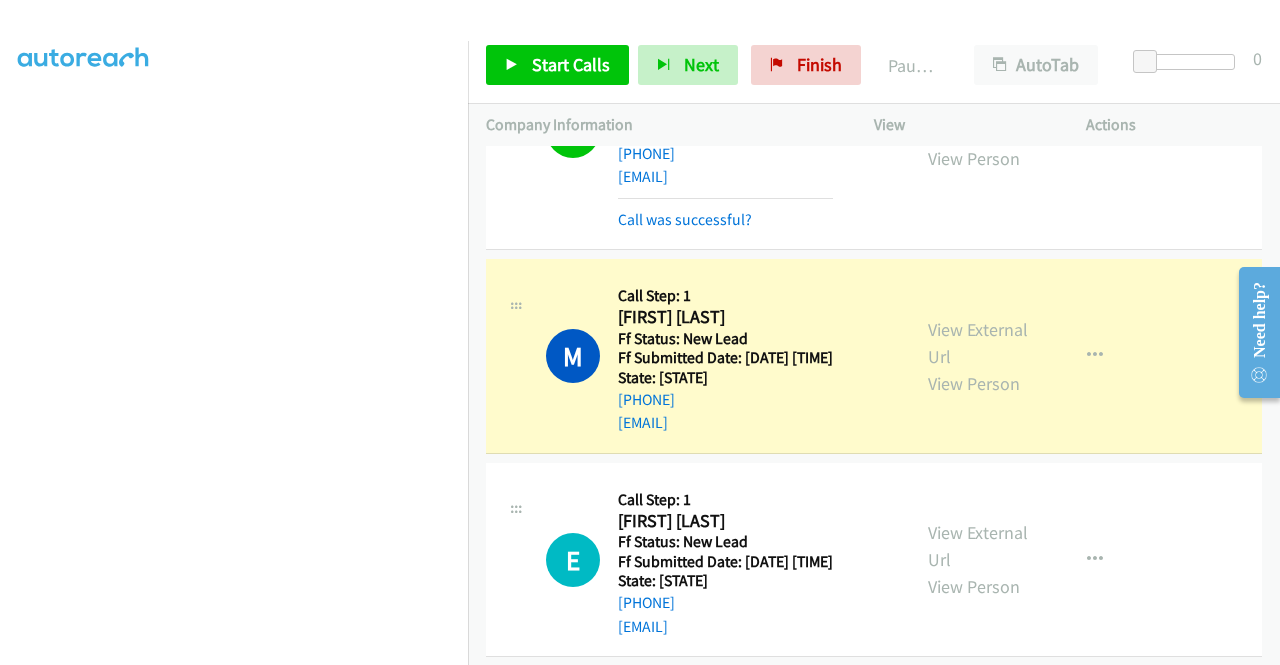 scroll, scrollTop: 0, scrollLeft: 0, axis: both 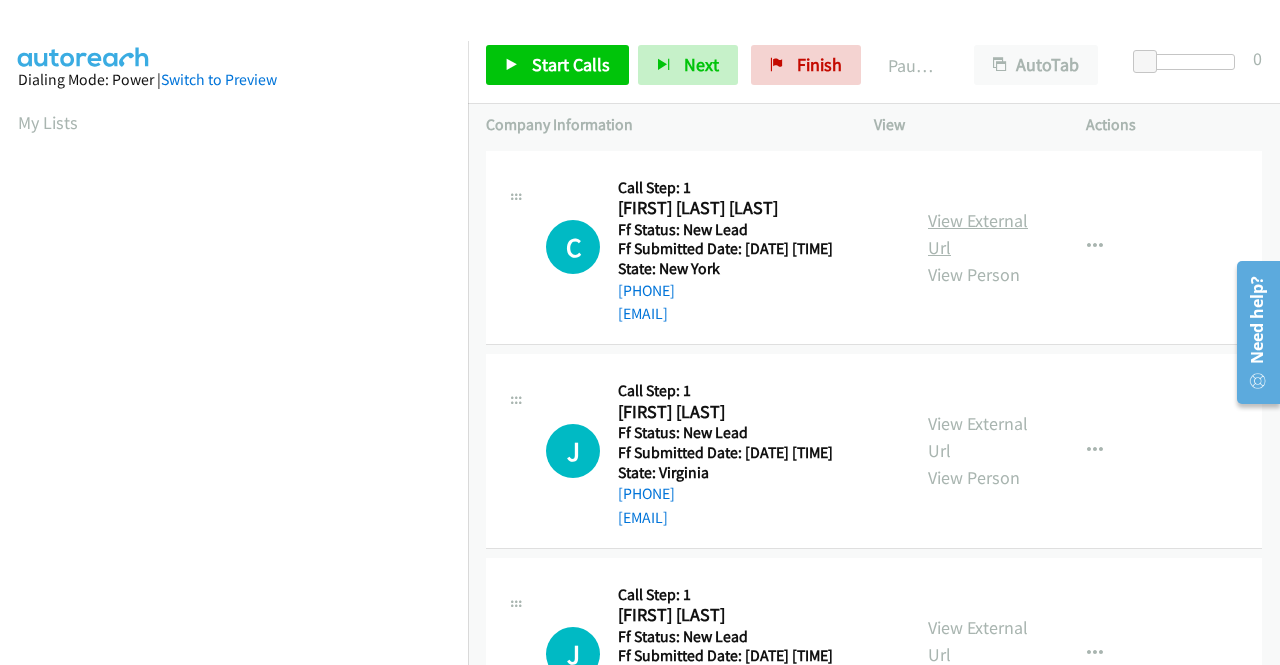 click on "View External Url" at bounding box center (978, 234) 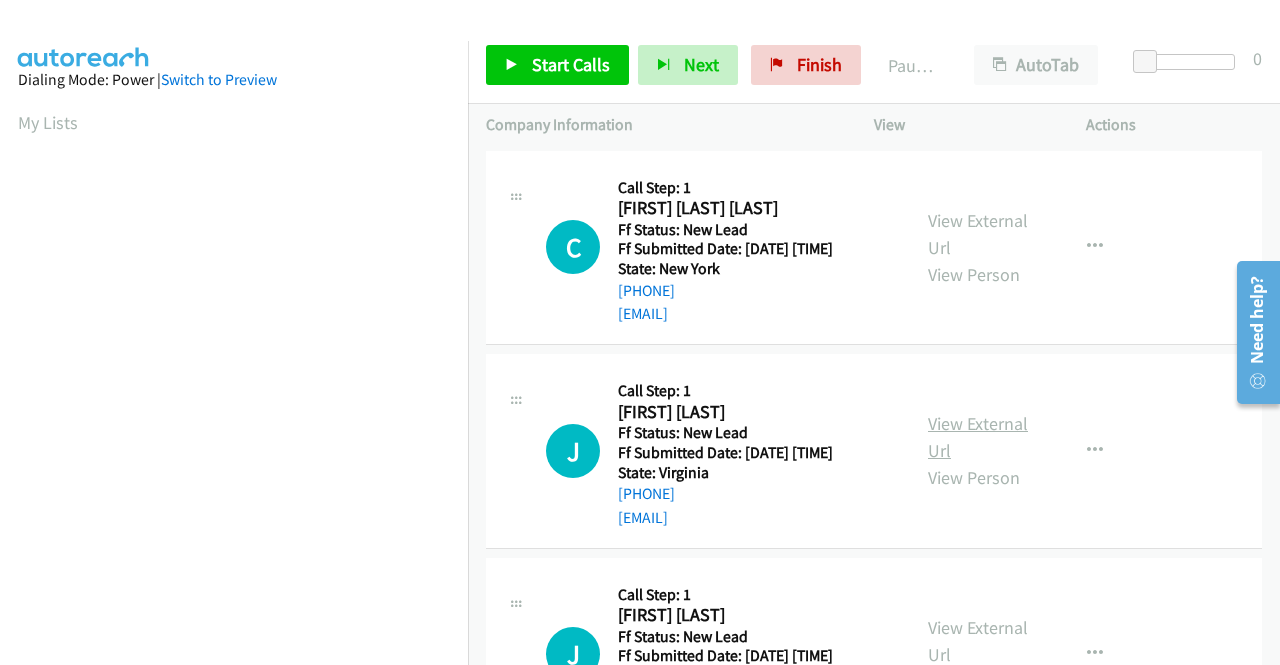 click on "View External Url" at bounding box center [978, 437] 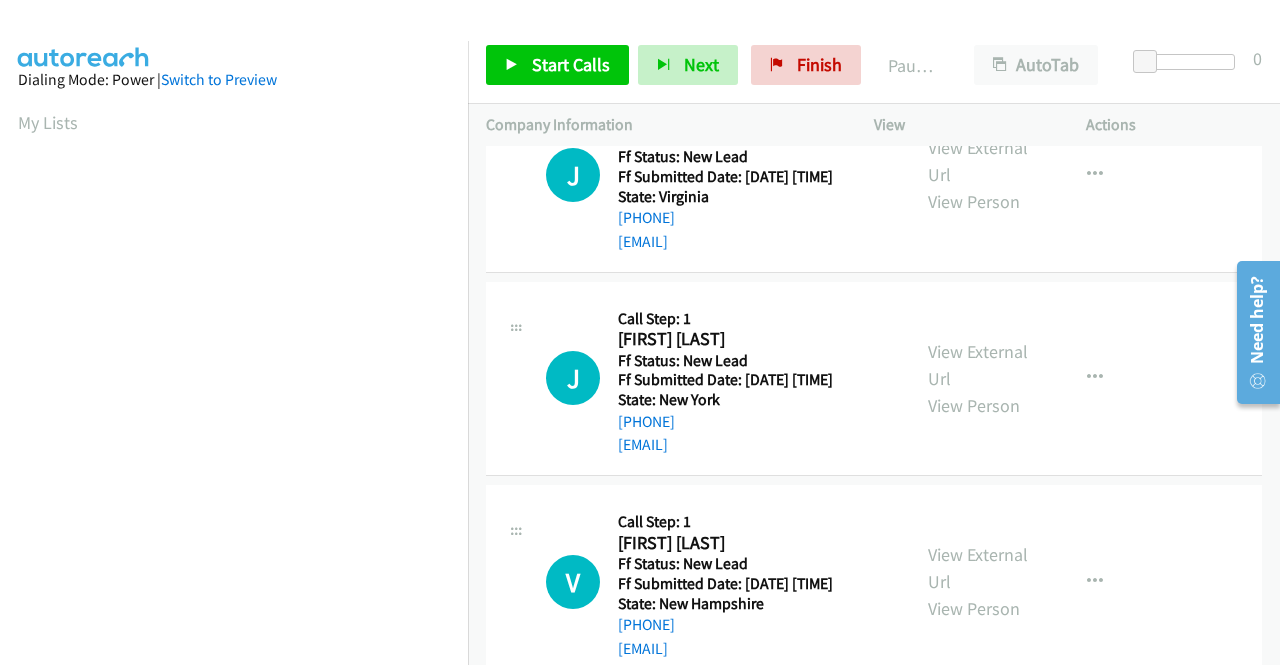 scroll, scrollTop: 300, scrollLeft: 0, axis: vertical 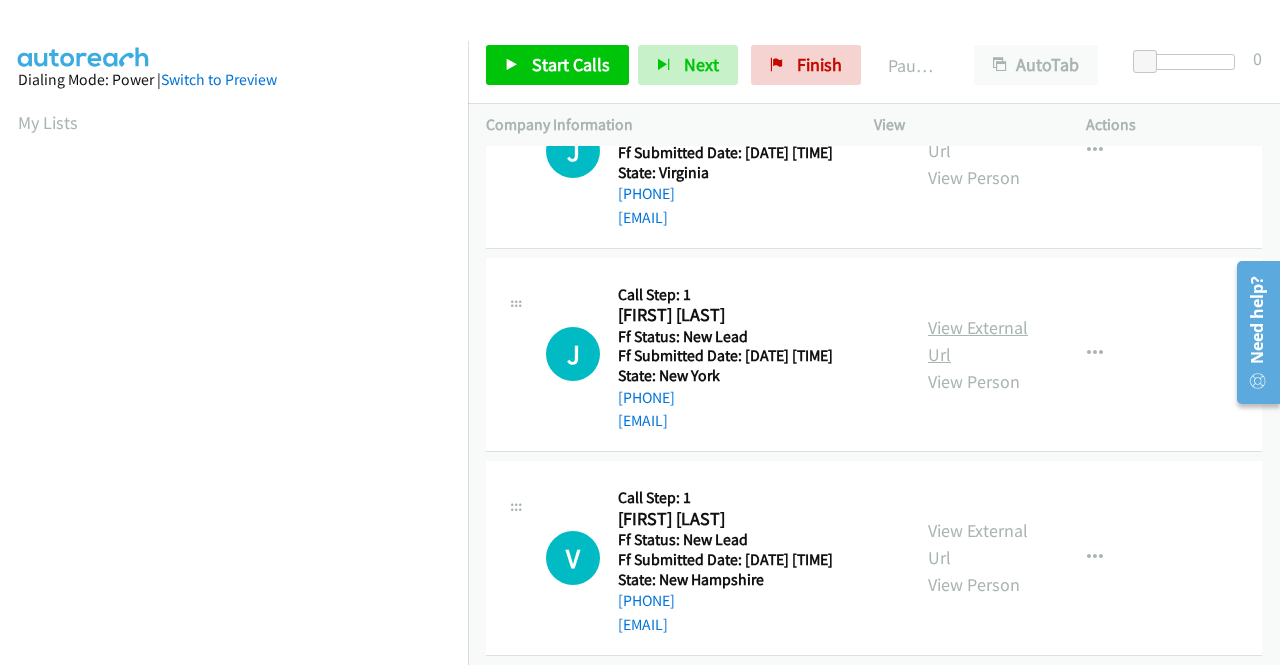 click on "View External Url" at bounding box center [978, 341] 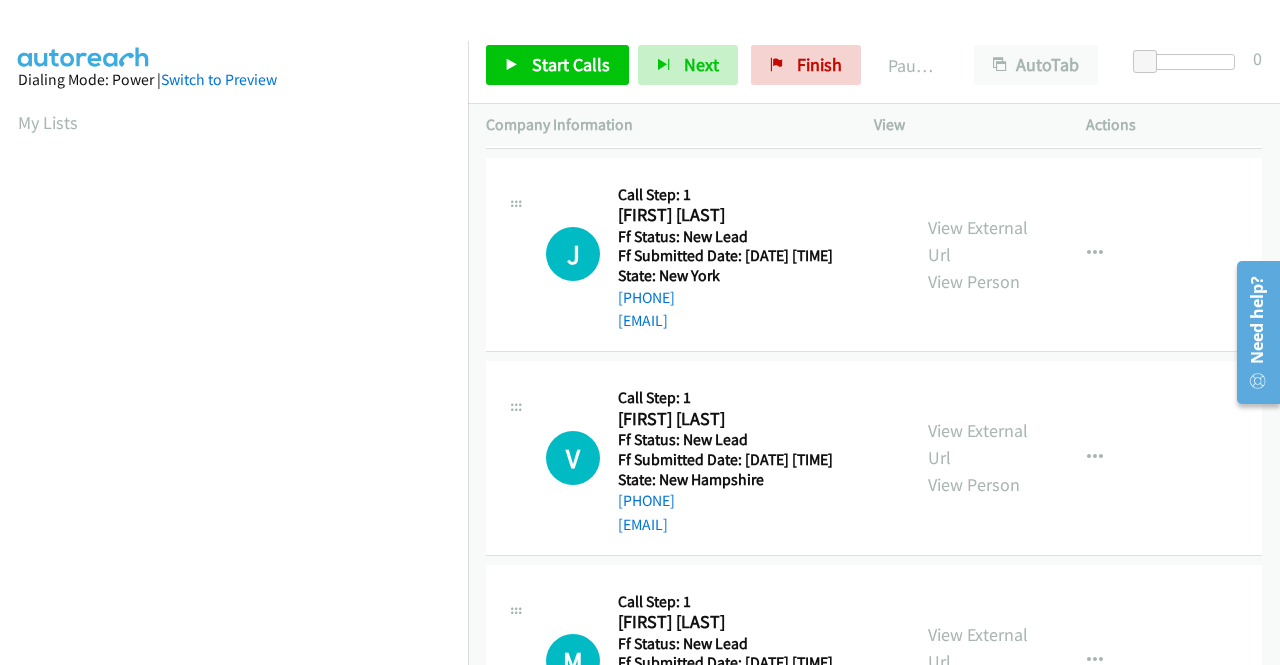 scroll, scrollTop: 500, scrollLeft: 0, axis: vertical 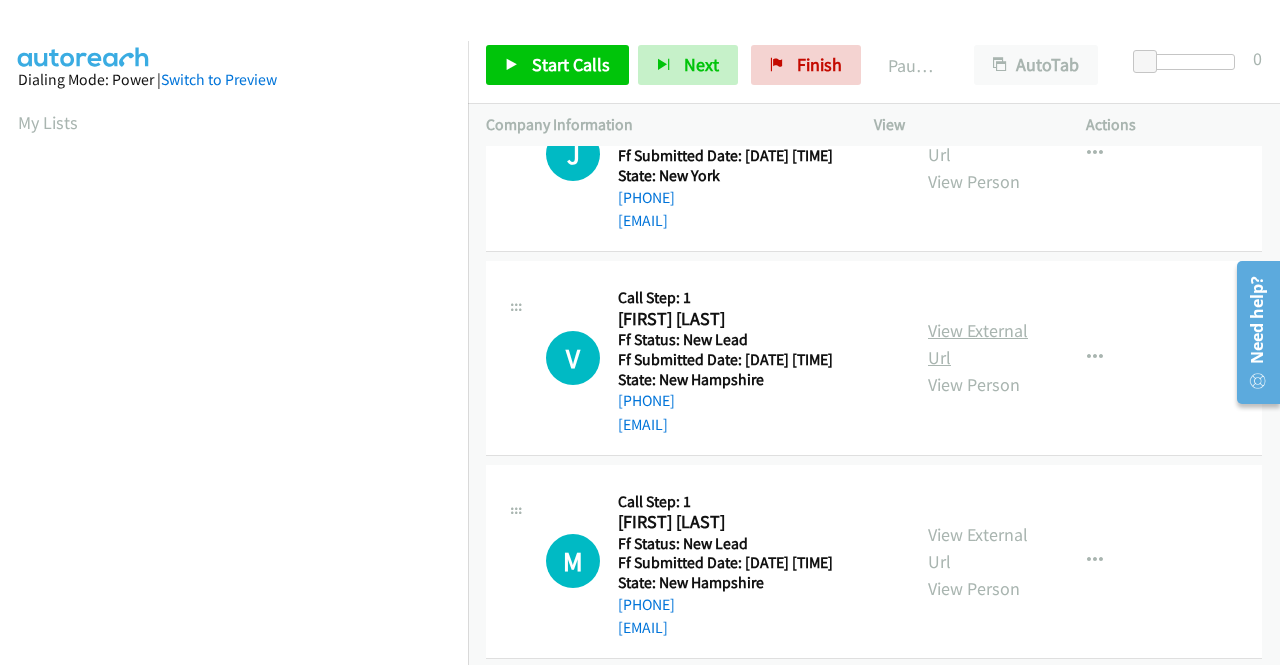 click on "View External Url" at bounding box center (978, 344) 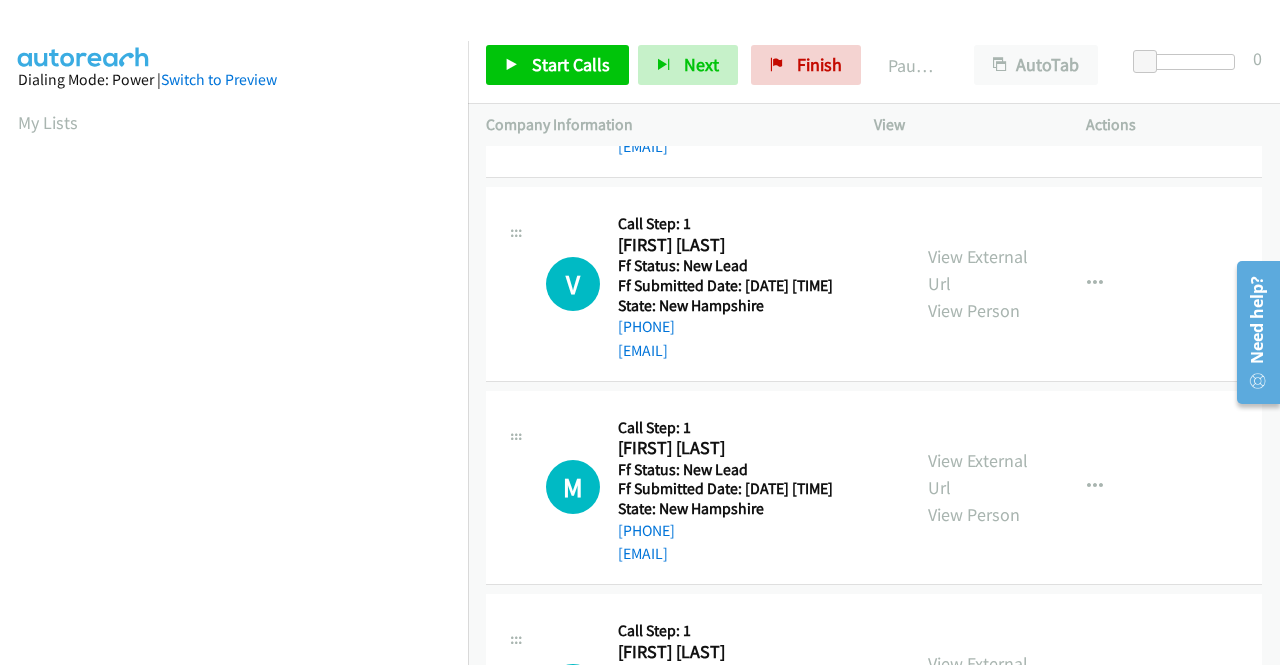 scroll, scrollTop: 600, scrollLeft: 0, axis: vertical 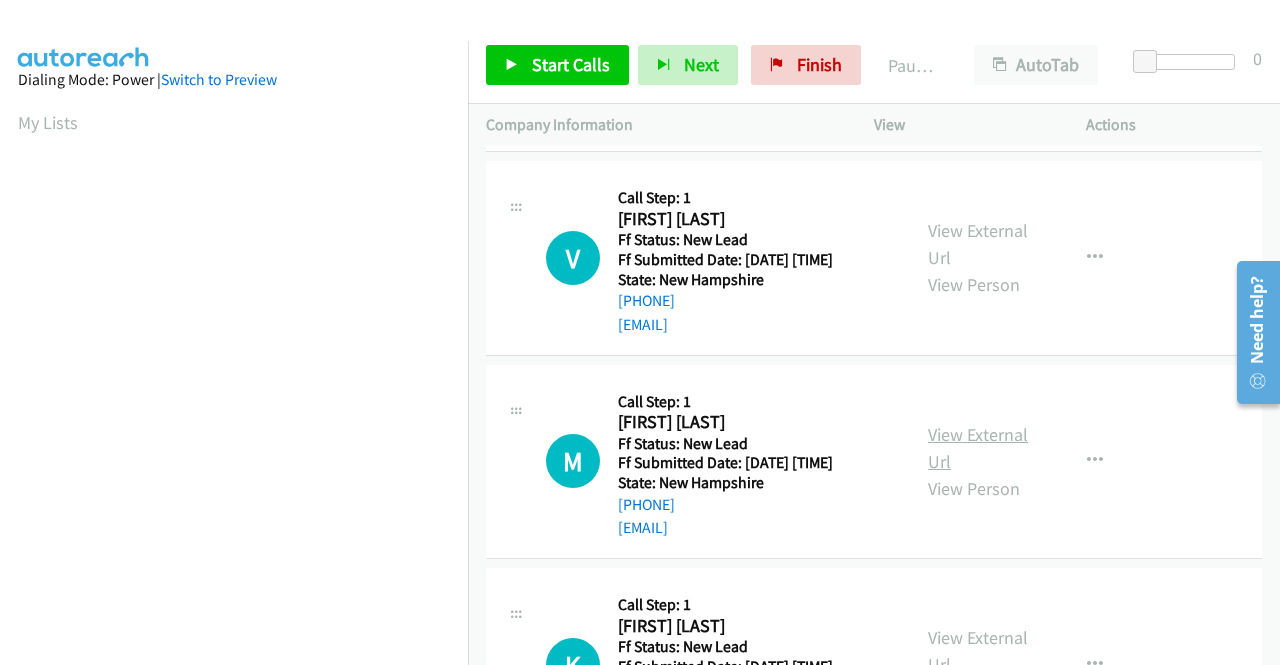 click on "View External Url" at bounding box center (978, 448) 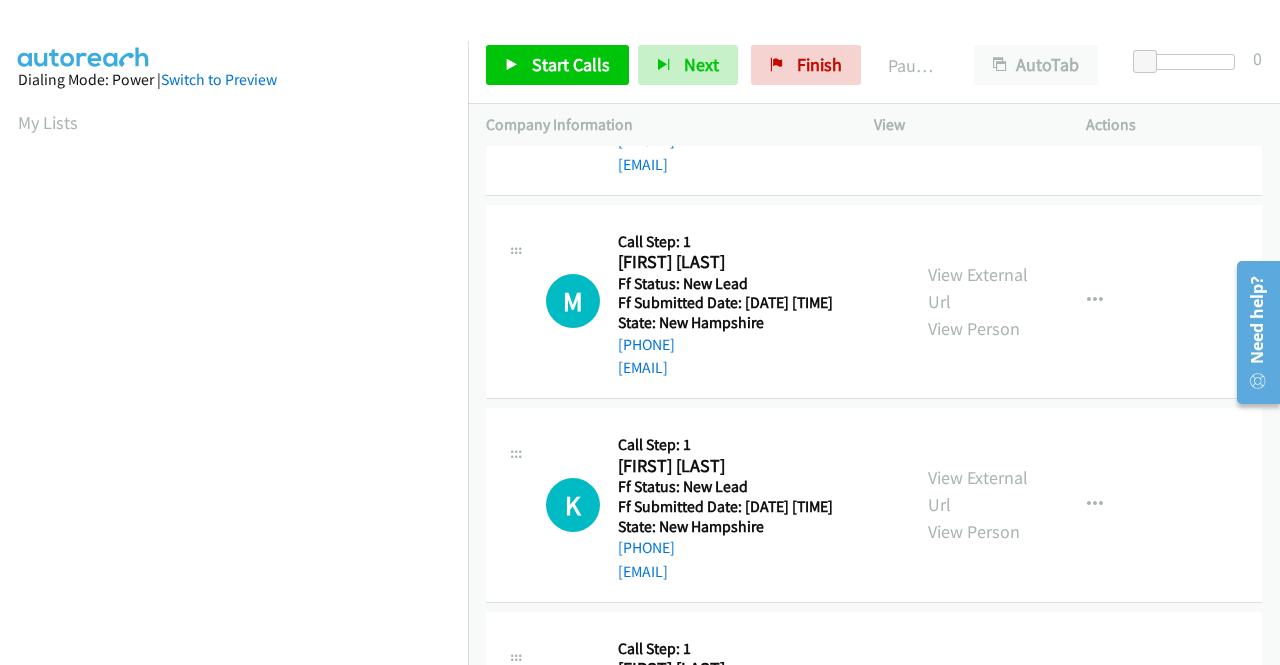 scroll, scrollTop: 800, scrollLeft: 0, axis: vertical 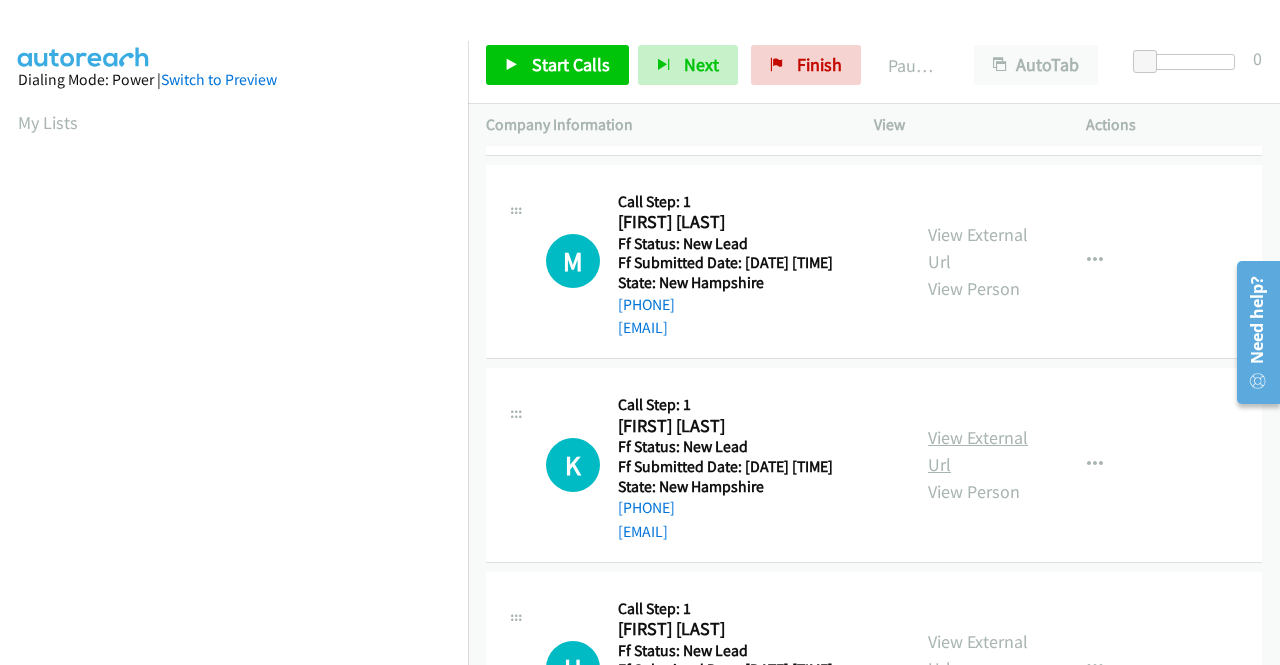 click on "View External Url" at bounding box center [978, 451] 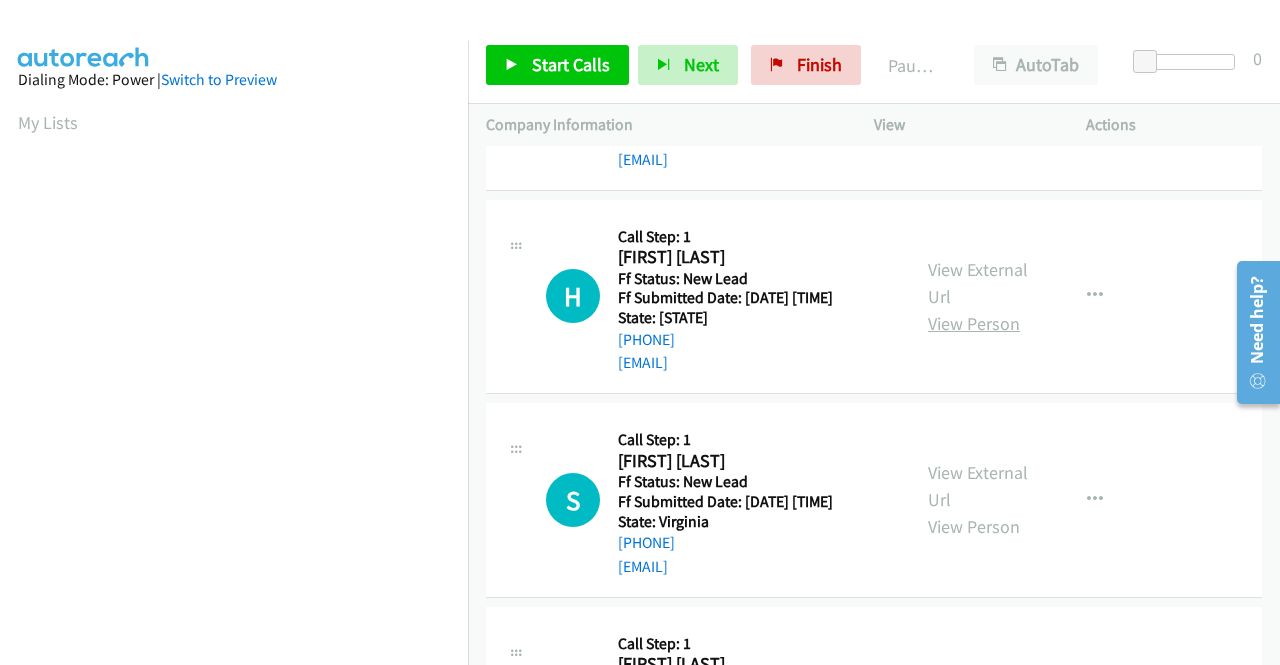 scroll, scrollTop: 1200, scrollLeft: 0, axis: vertical 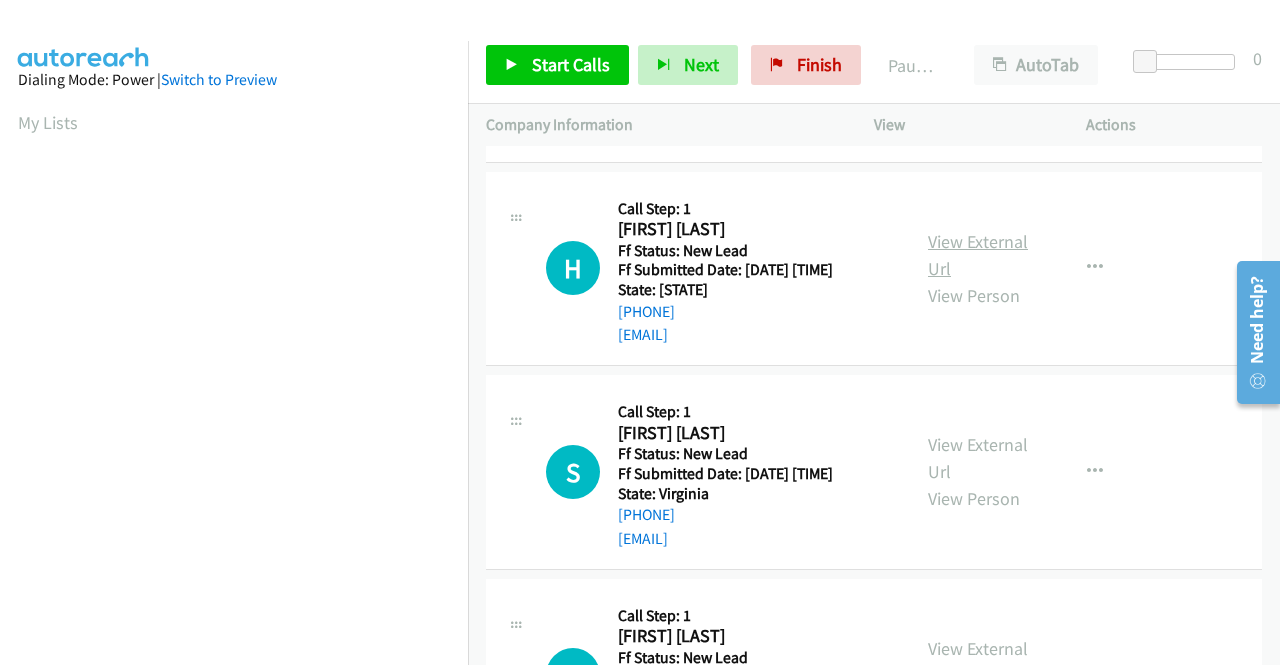 click on "View External Url" at bounding box center [978, 255] 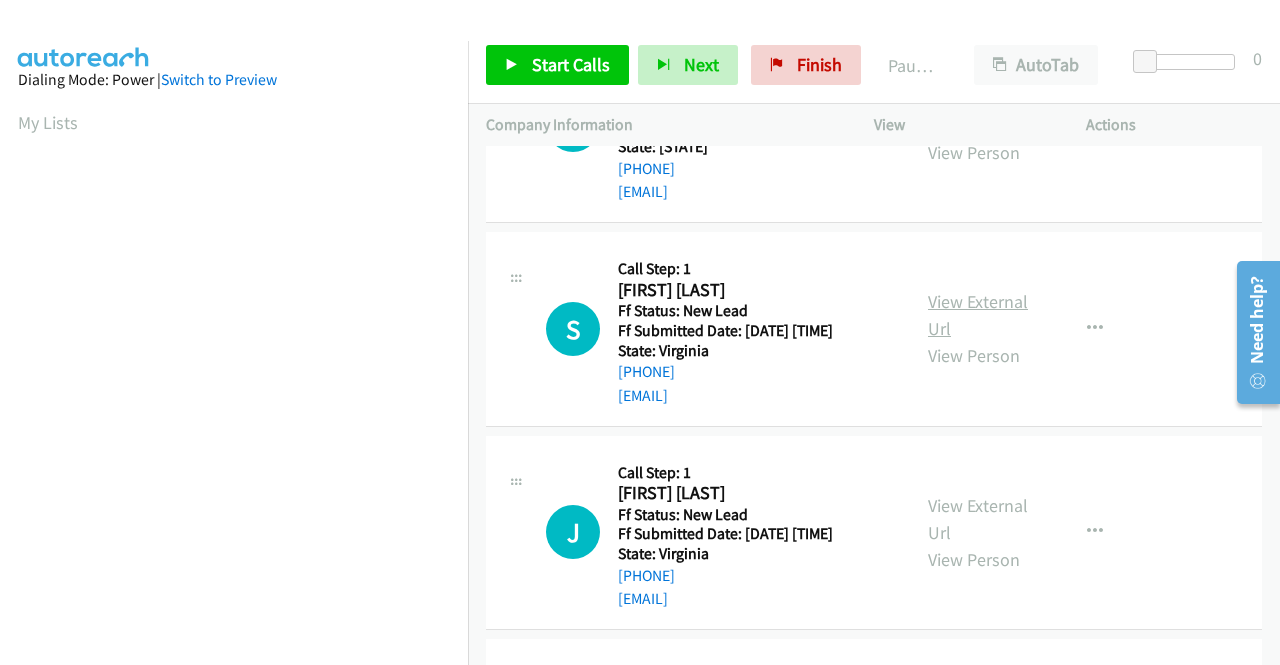 scroll, scrollTop: 1400, scrollLeft: 0, axis: vertical 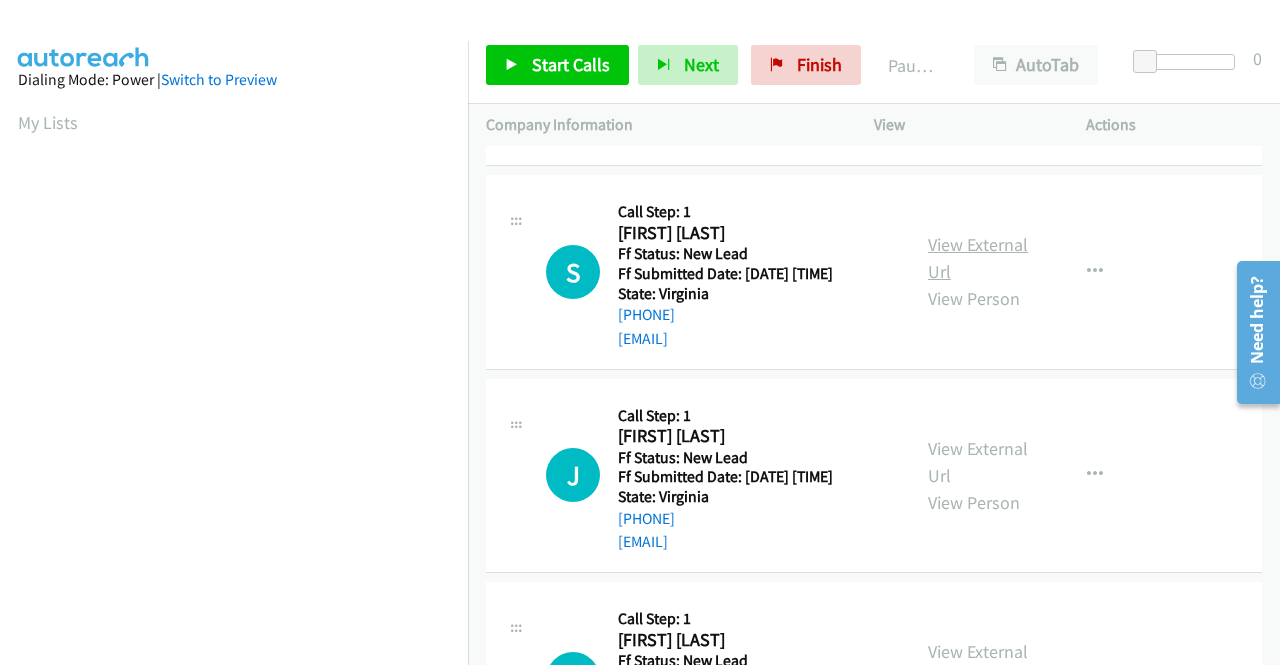 click on "View External Url" at bounding box center (978, 258) 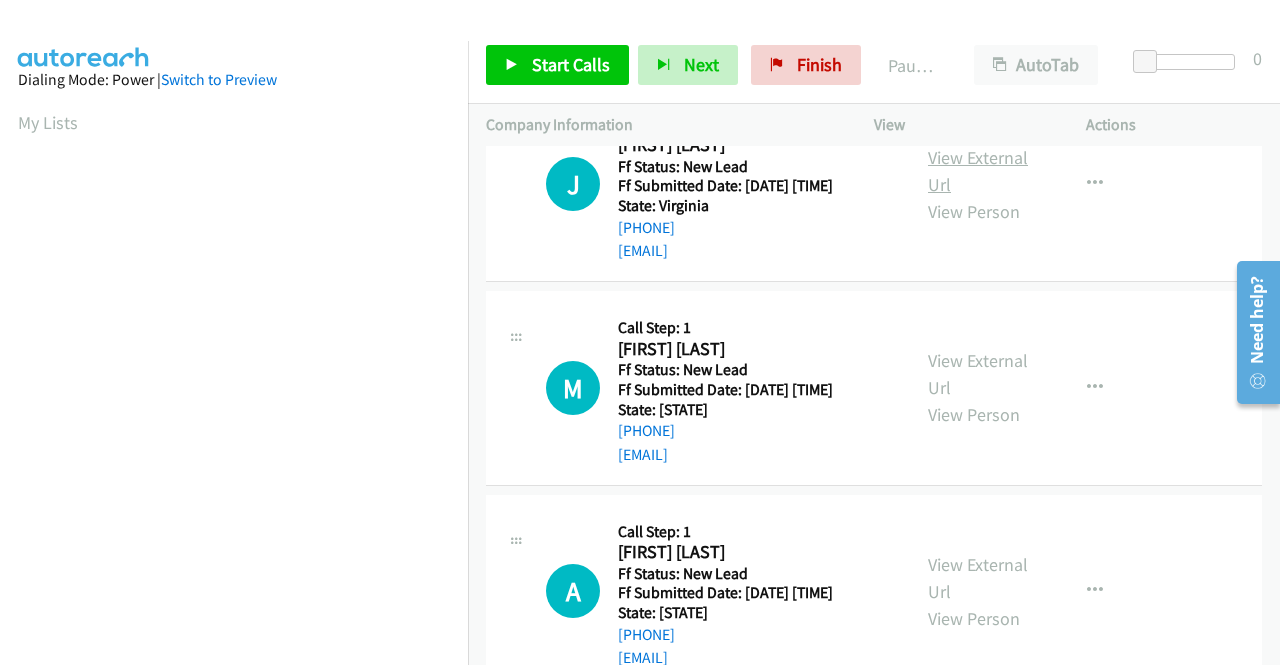 scroll, scrollTop: 1700, scrollLeft: 0, axis: vertical 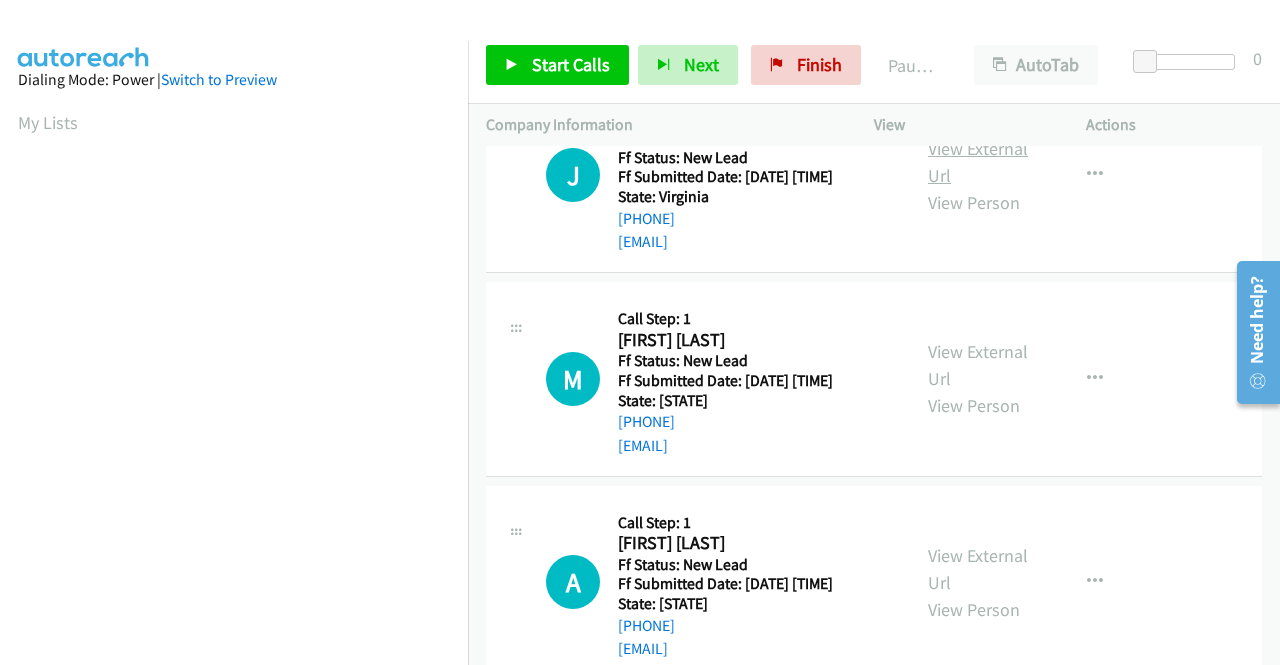 click on "View External Url" at bounding box center [978, 162] 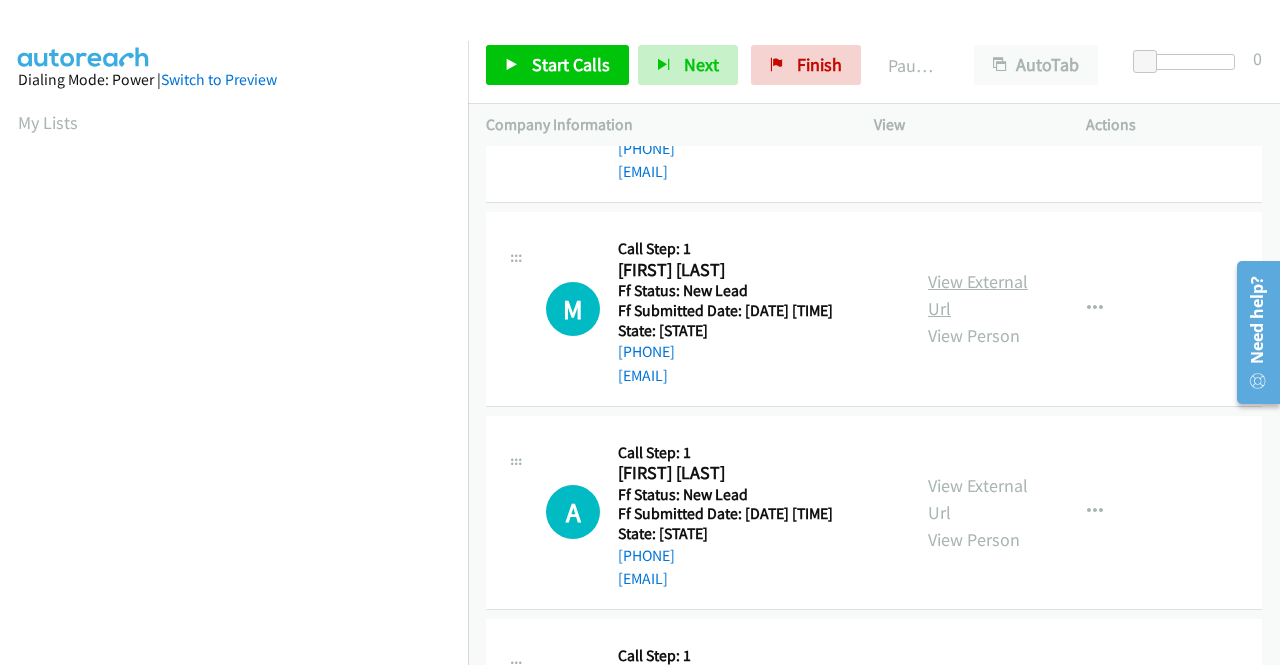 scroll, scrollTop: 1800, scrollLeft: 0, axis: vertical 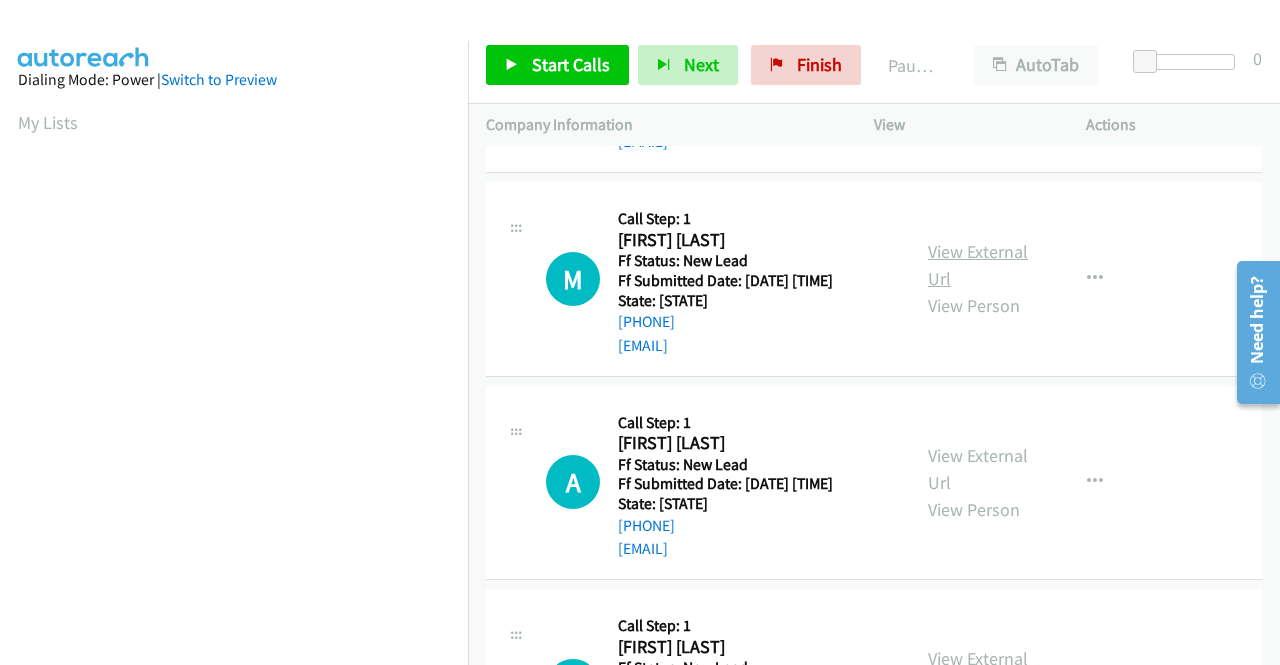 click on "View External Url" at bounding box center [978, 265] 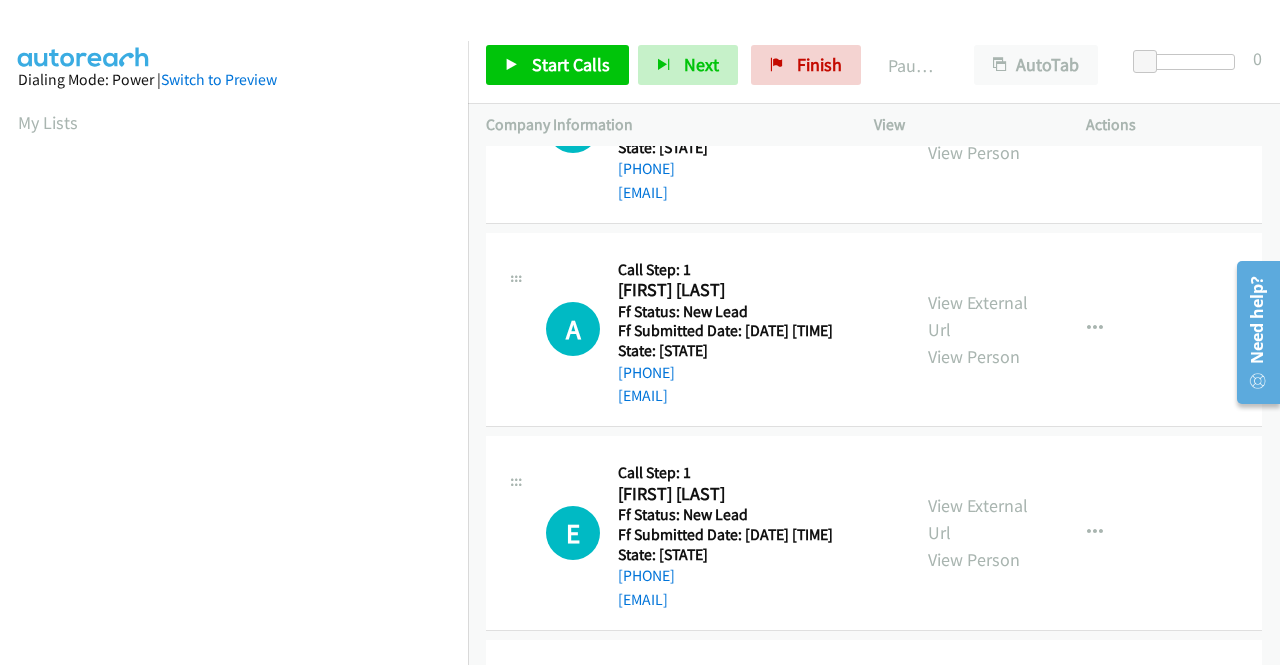 scroll, scrollTop: 2000, scrollLeft: 0, axis: vertical 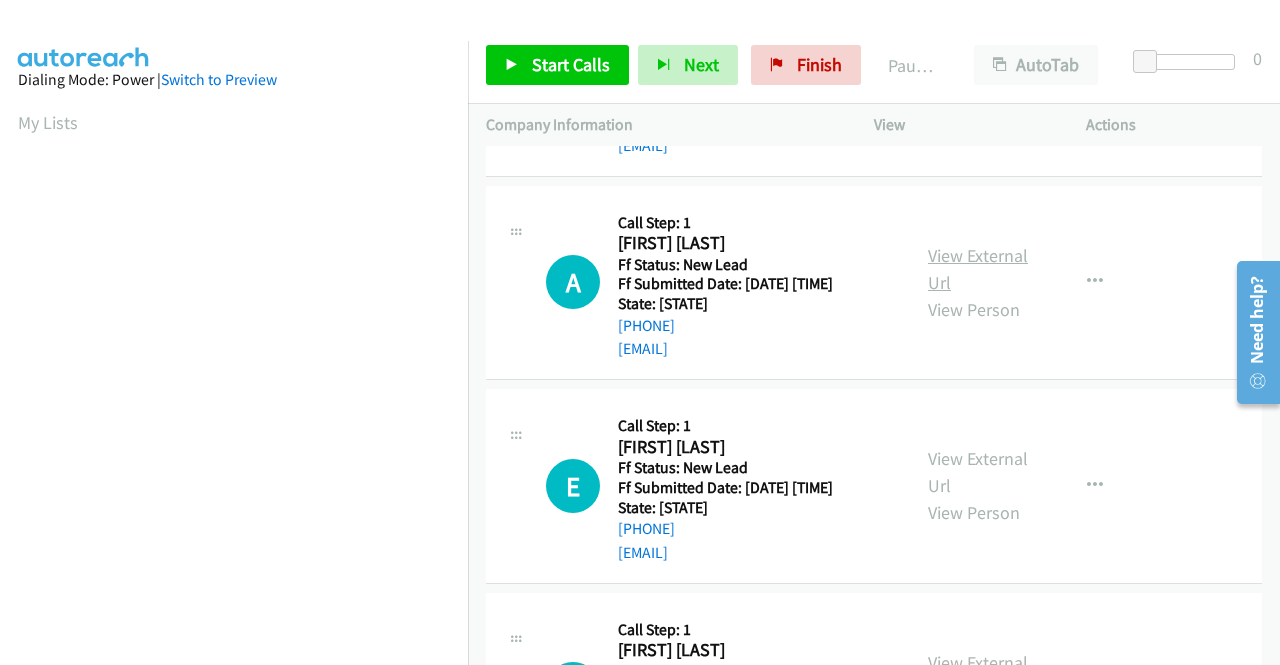 click on "View External Url" at bounding box center [978, 269] 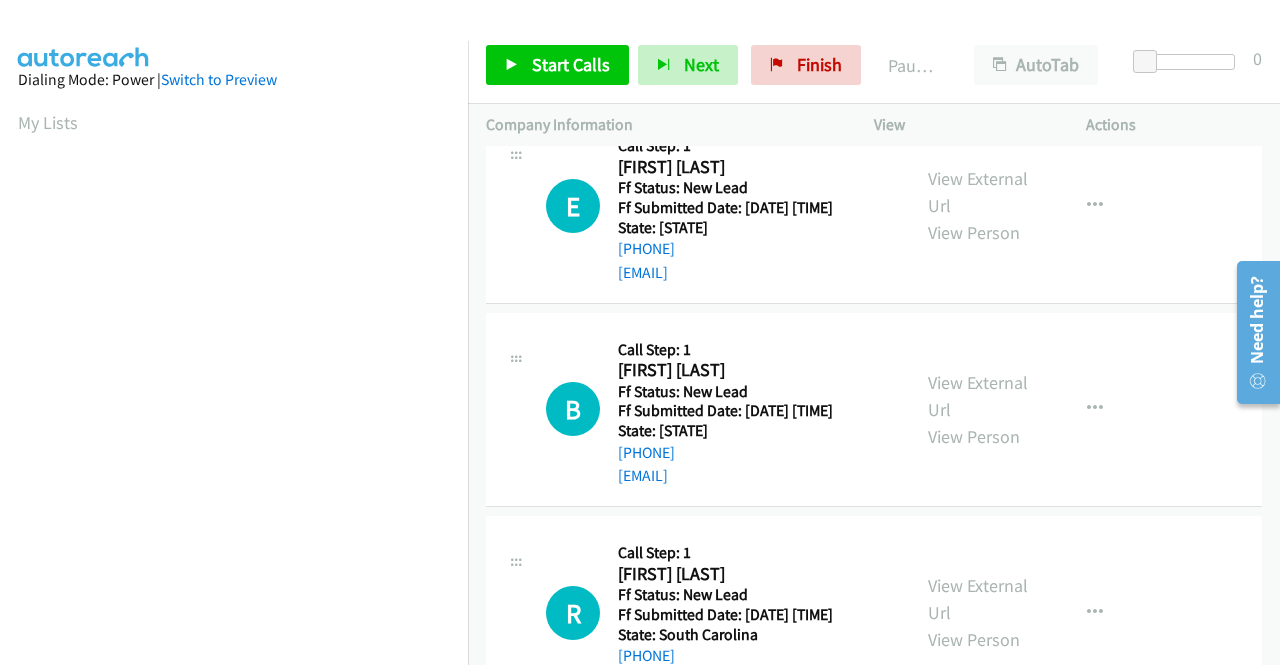 scroll, scrollTop: 2300, scrollLeft: 0, axis: vertical 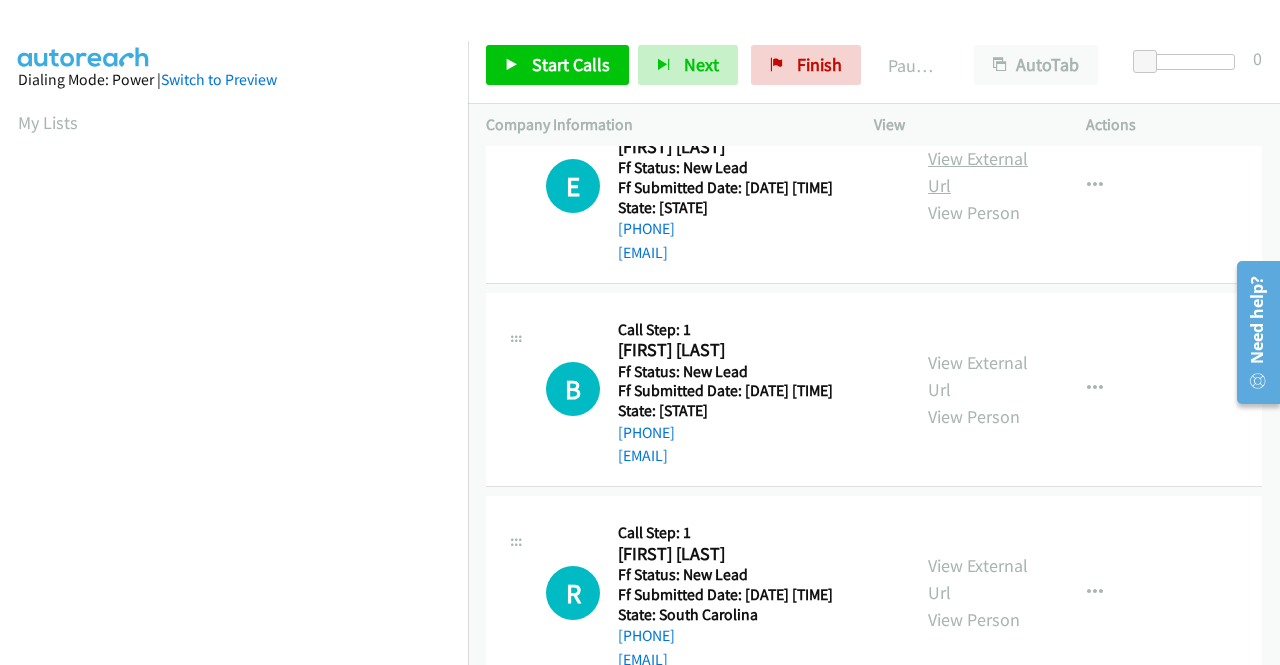 click on "View External Url" at bounding box center (978, 172) 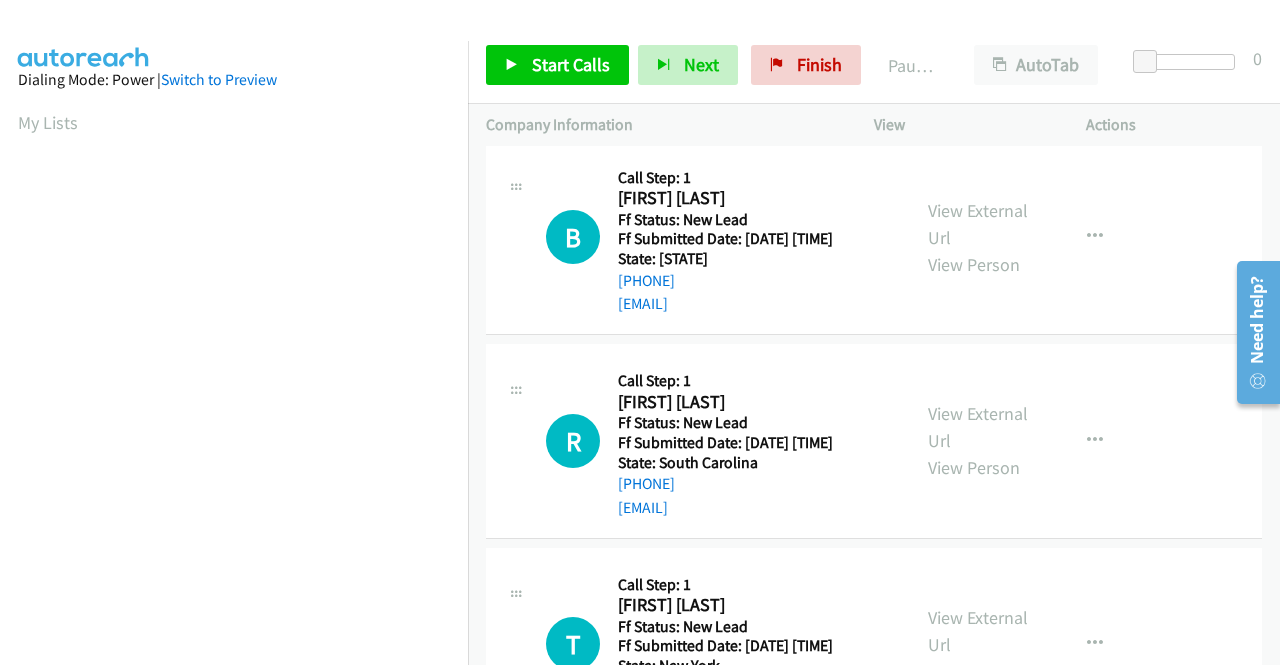 scroll, scrollTop: 2500, scrollLeft: 0, axis: vertical 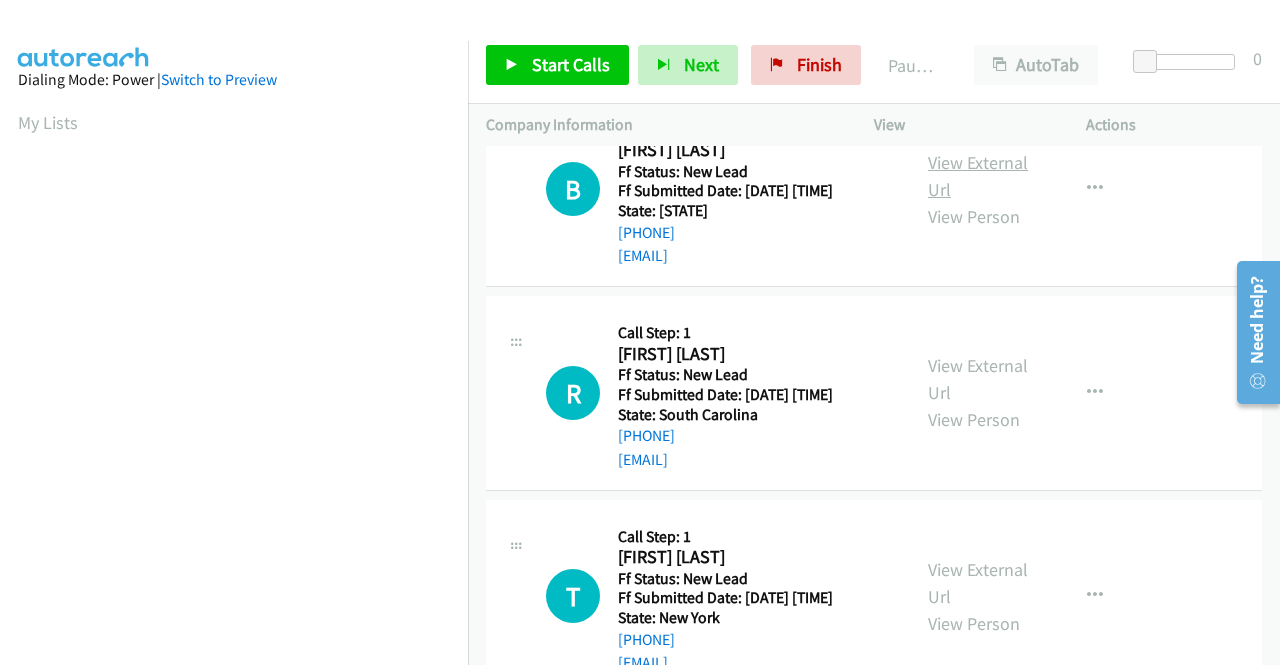 click on "View External Url" at bounding box center [978, 176] 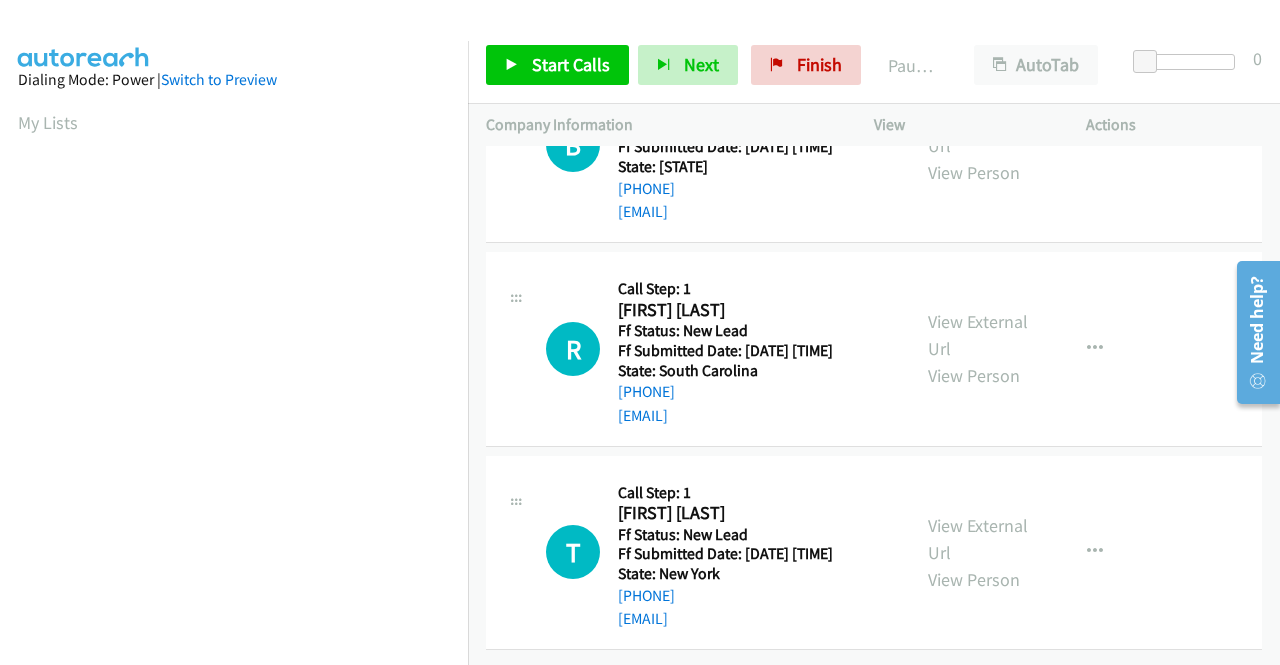 scroll, scrollTop: 2800, scrollLeft: 0, axis: vertical 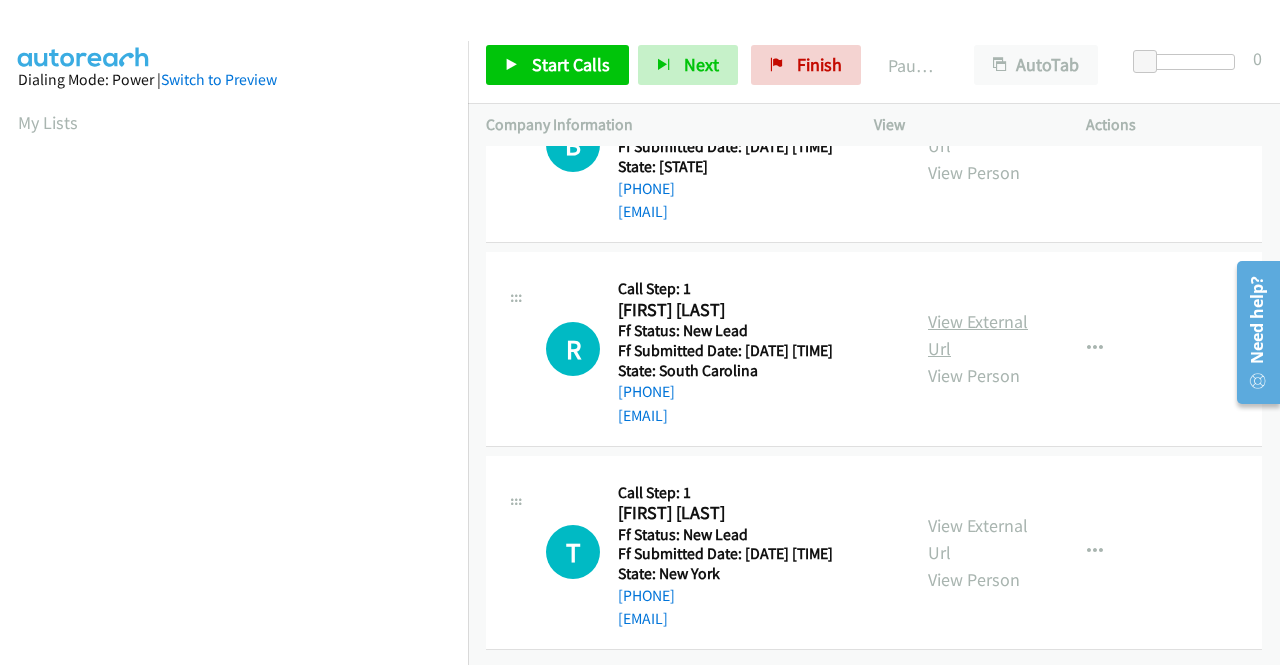 click on "View External Url" at bounding box center (978, 335) 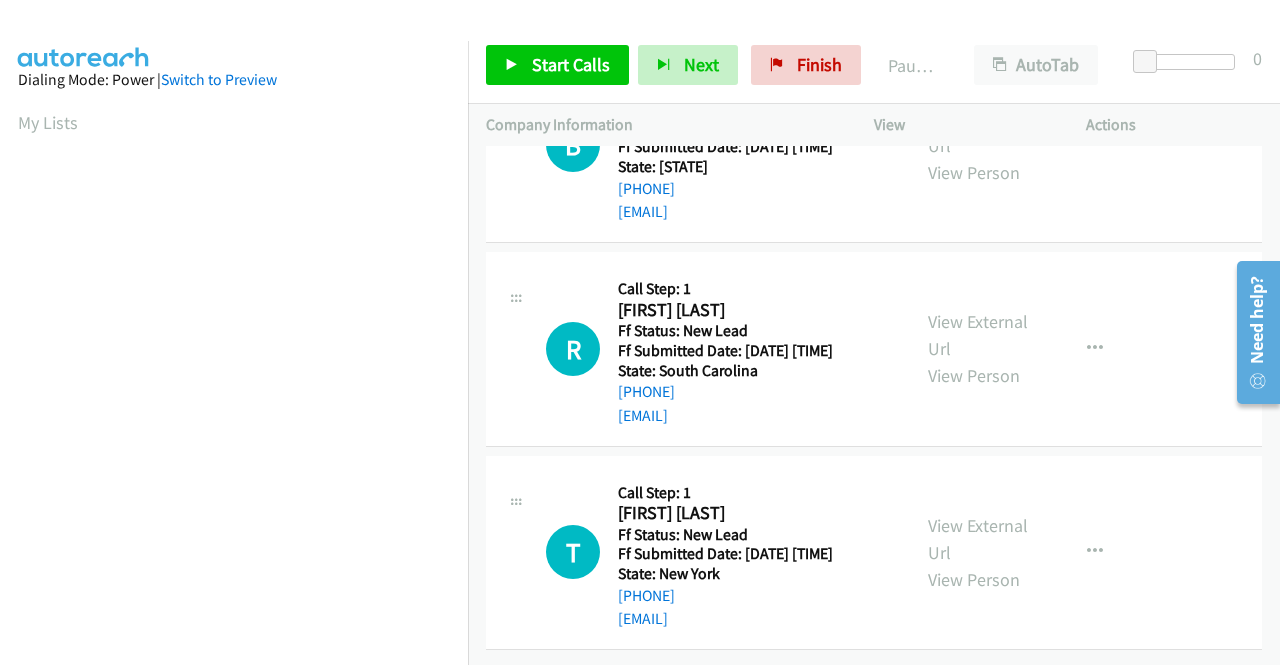 scroll, scrollTop: 2848, scrollLeft: 0, axis: vertical 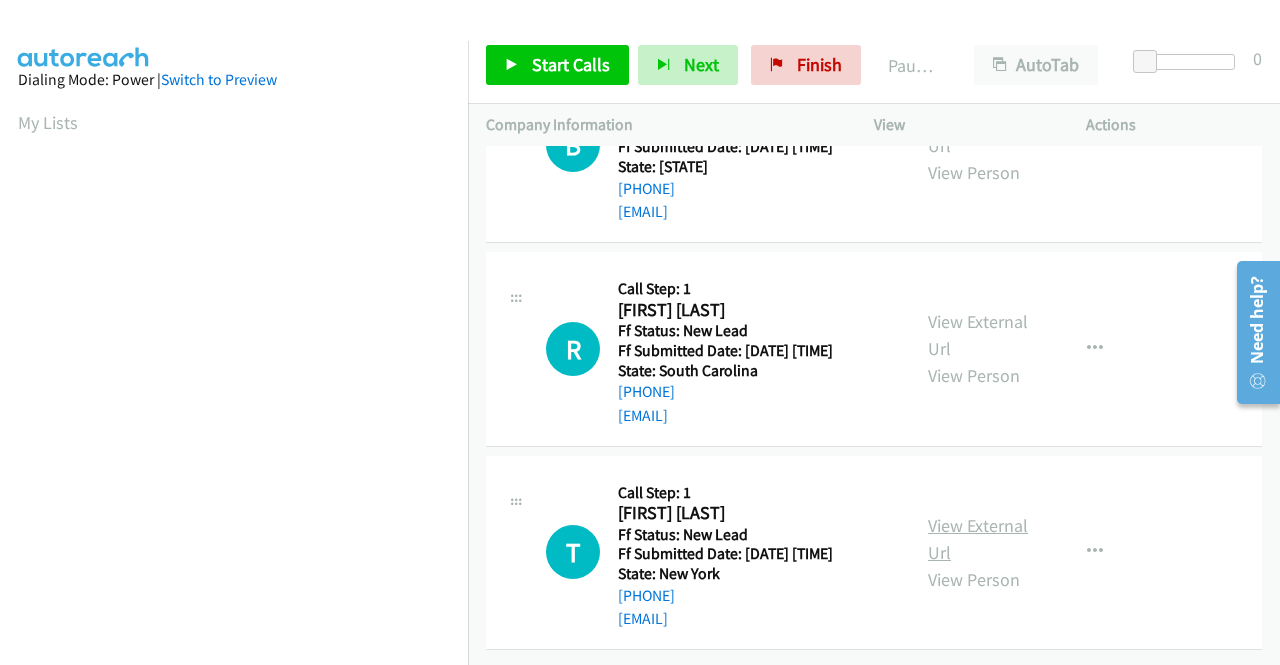 click on "View External Url" at bounding box center (978, 539) 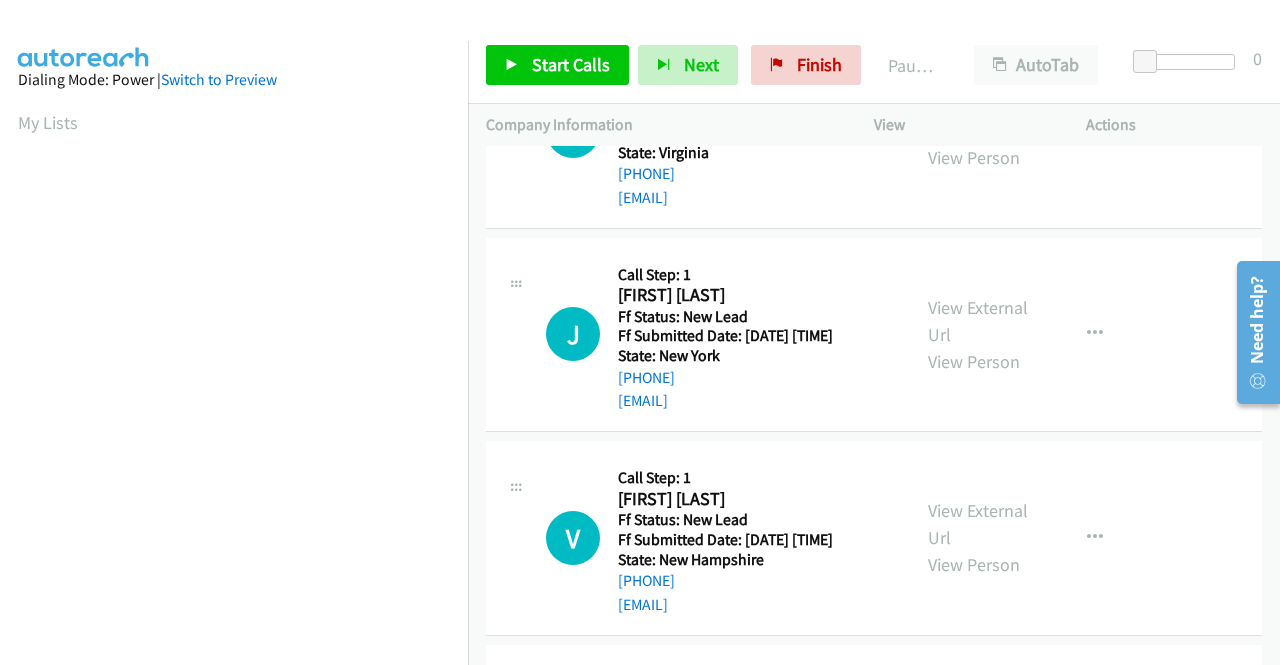 scroll, scrollTop: 0, scrollLeft: 0, axis: both 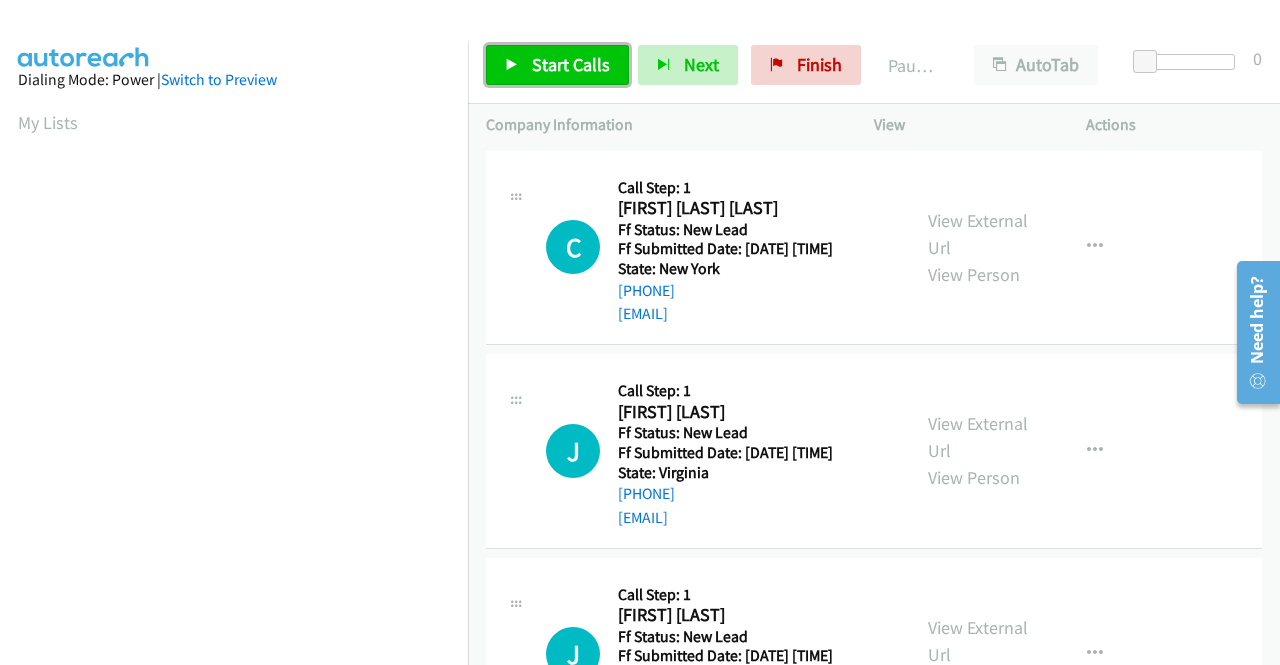 click on "Start Calls" at bounding box center [557, 65] 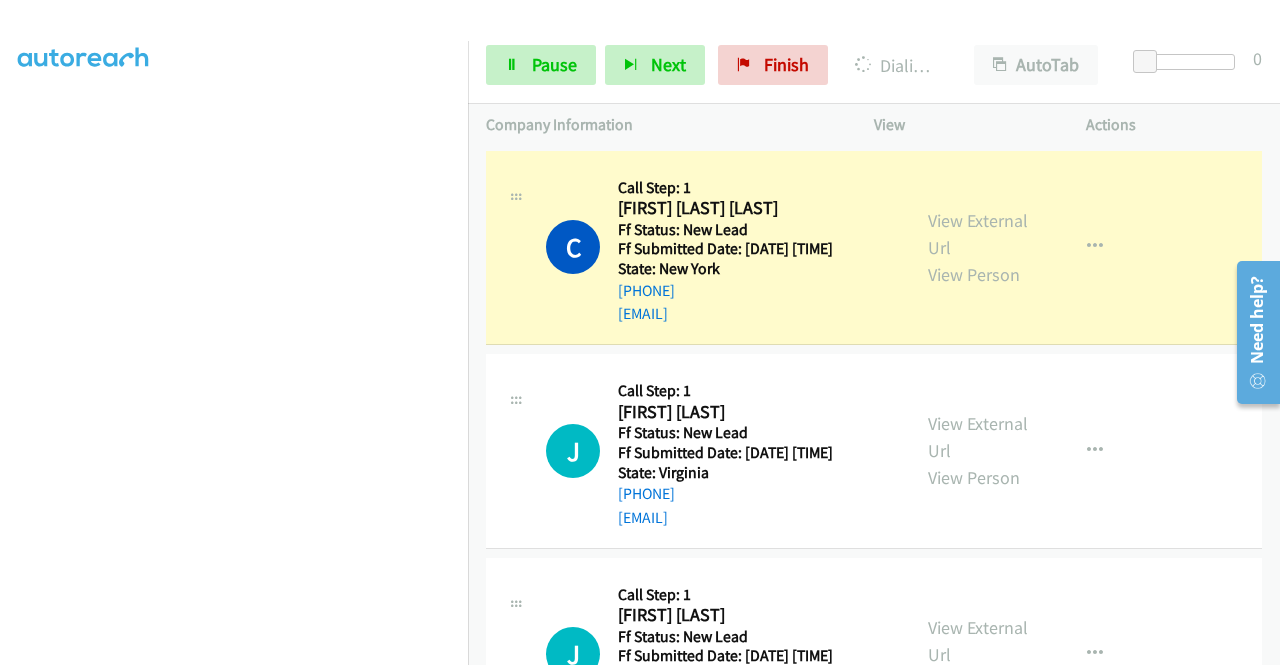 scroll, scrollTop: 0, scrollLeft: 0, axis: both 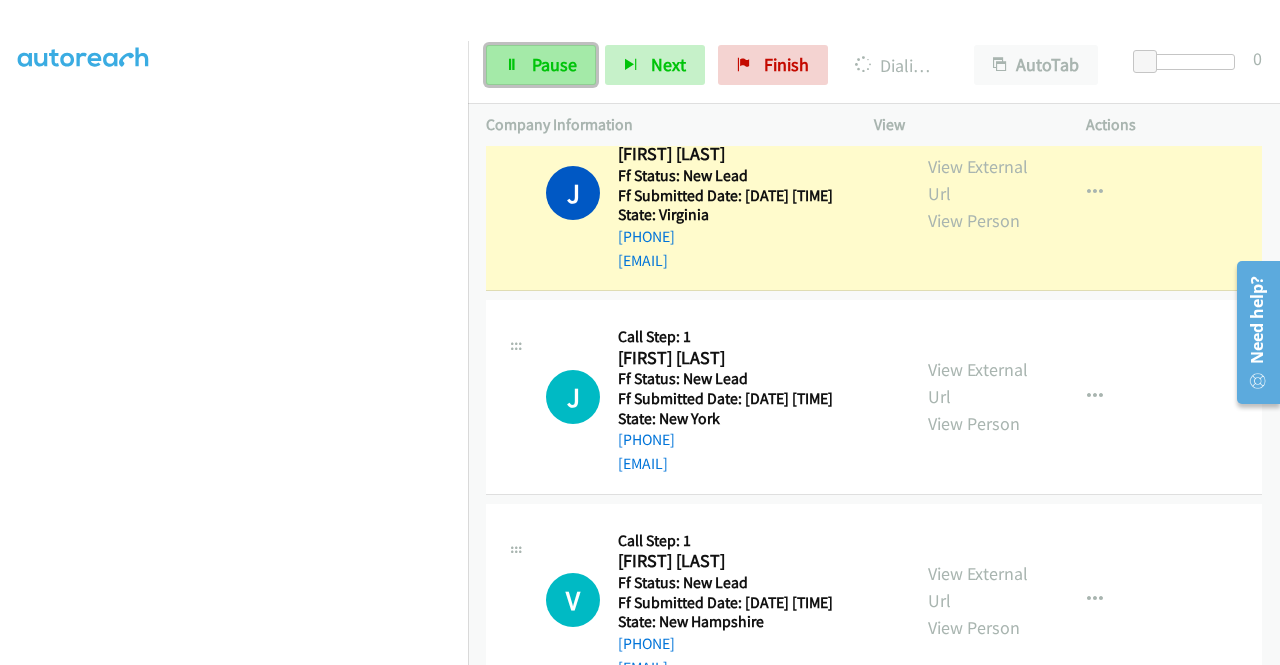 click on "Pause" at bounding box center [541, 65] 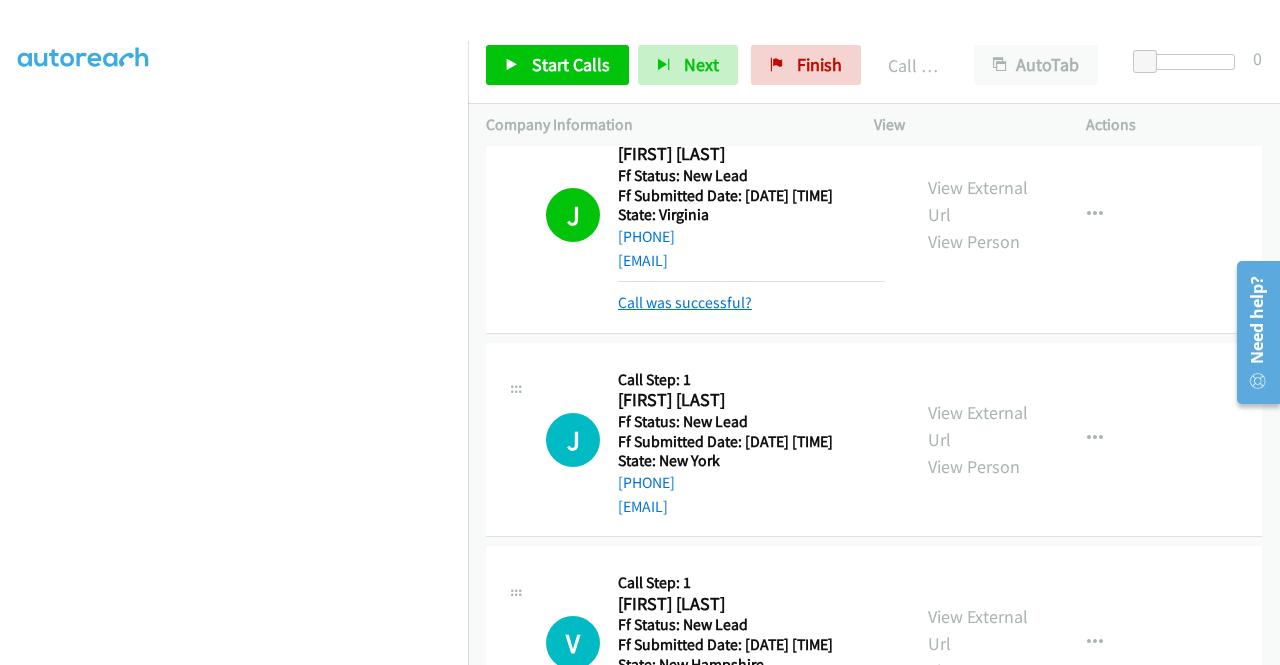 click on "Call was successful?" at bounding box center [685, 302] 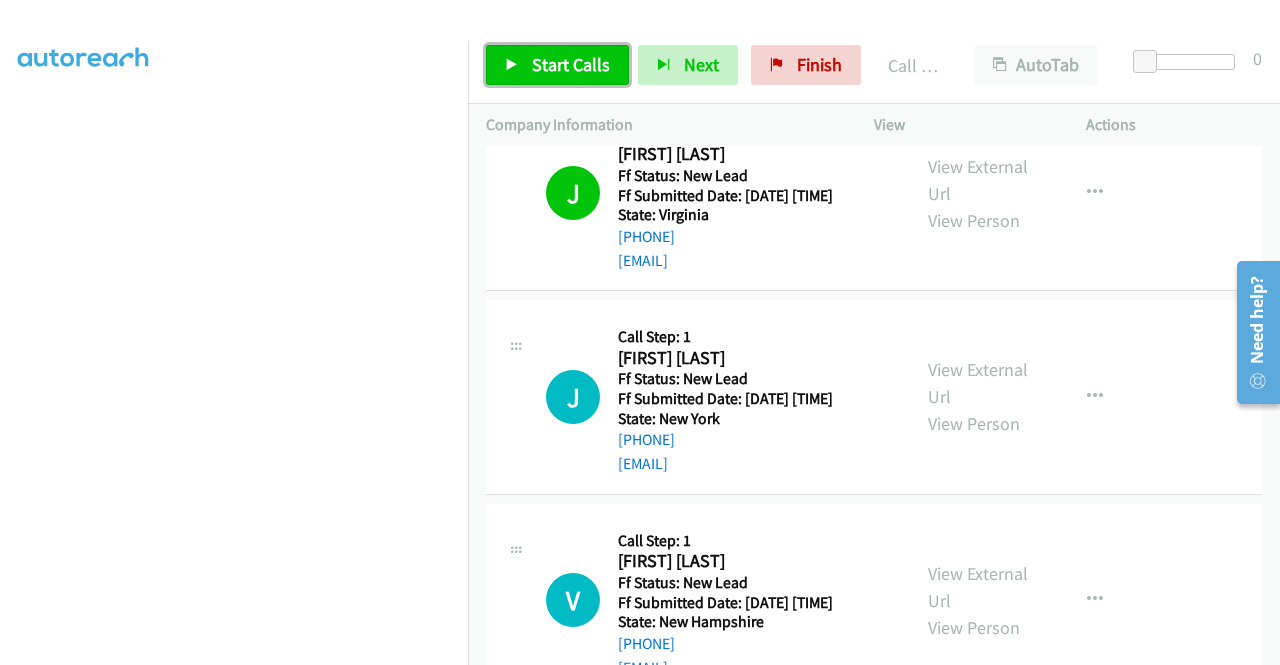 click on "Start Calls" at bounding box center [571, 64] 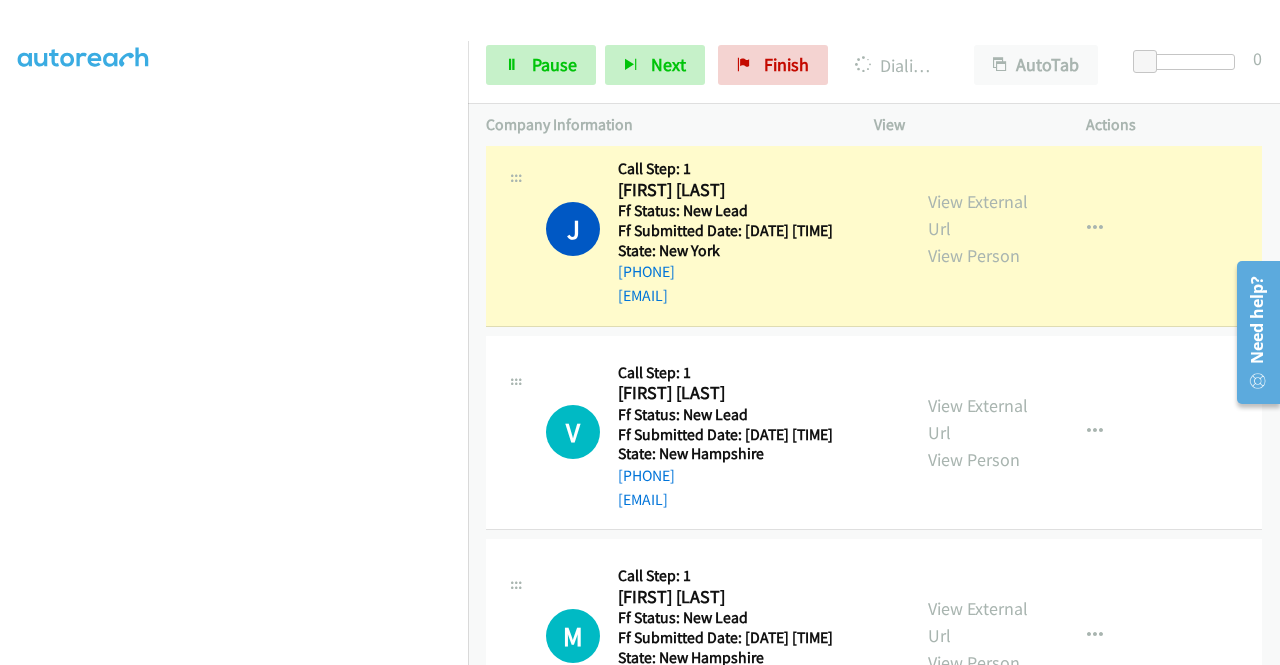 scroll, scrollTop: 500, scrollLeft: 0, axis: vertical 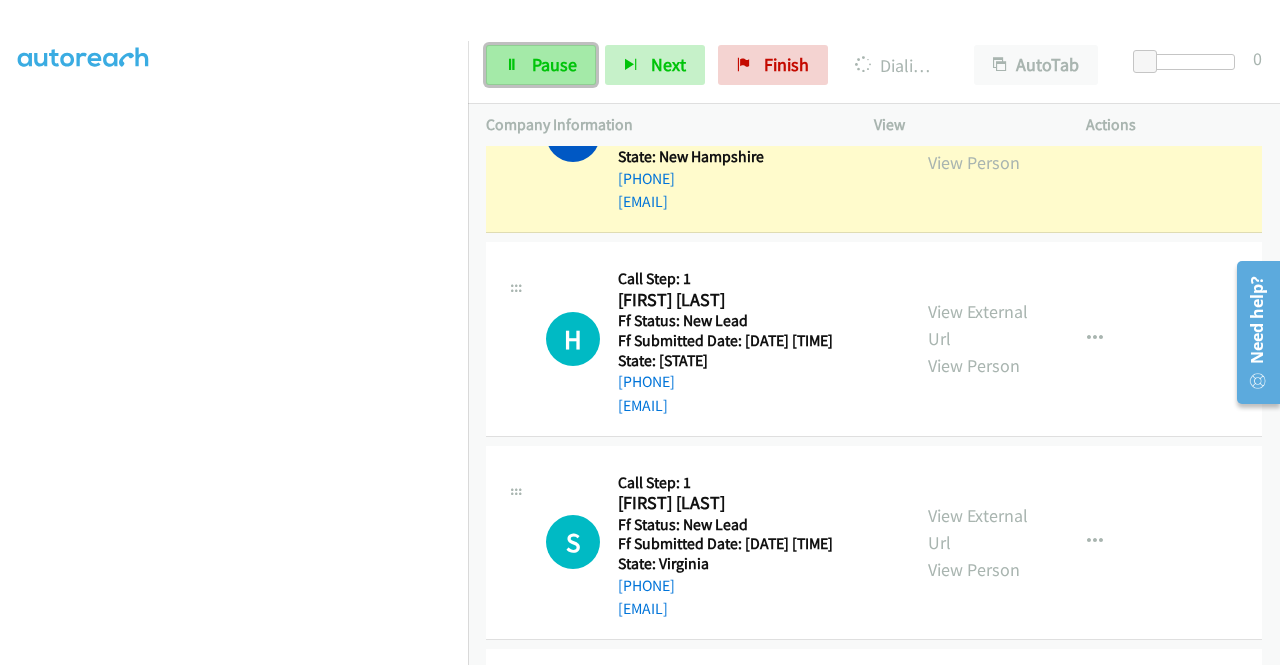 click at bounding box center [512, 66] 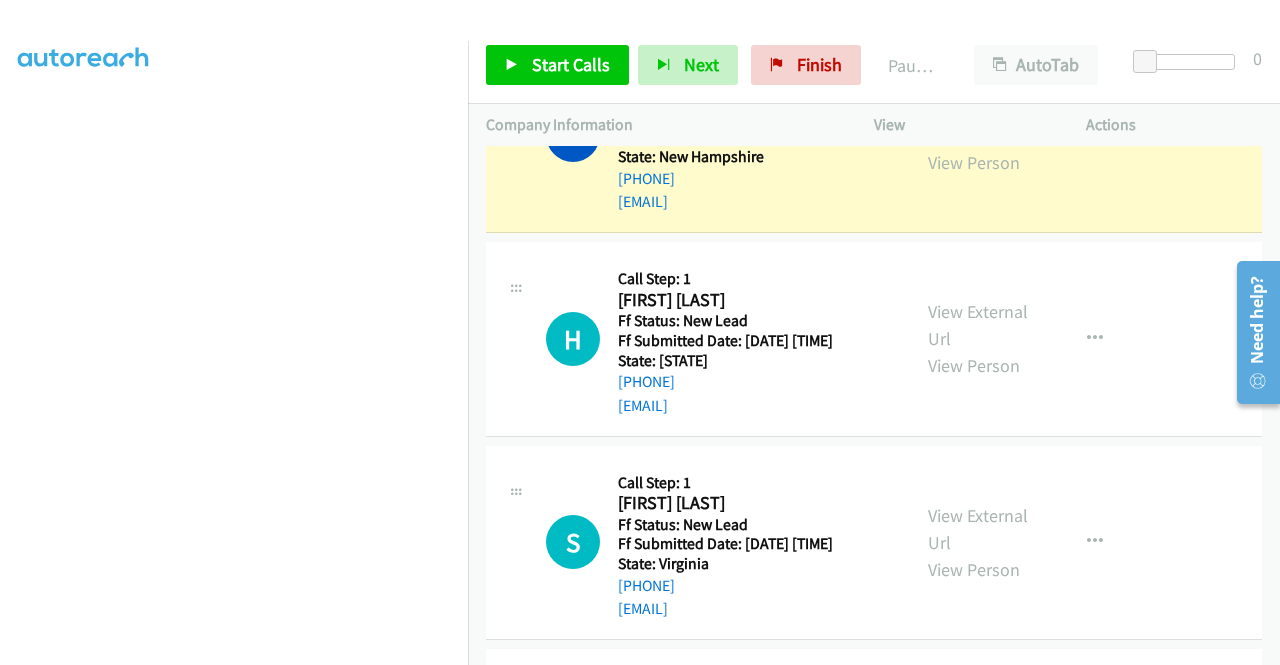 scroll, scrollTop: 1000, scrollLeft: 0, axis: vertical 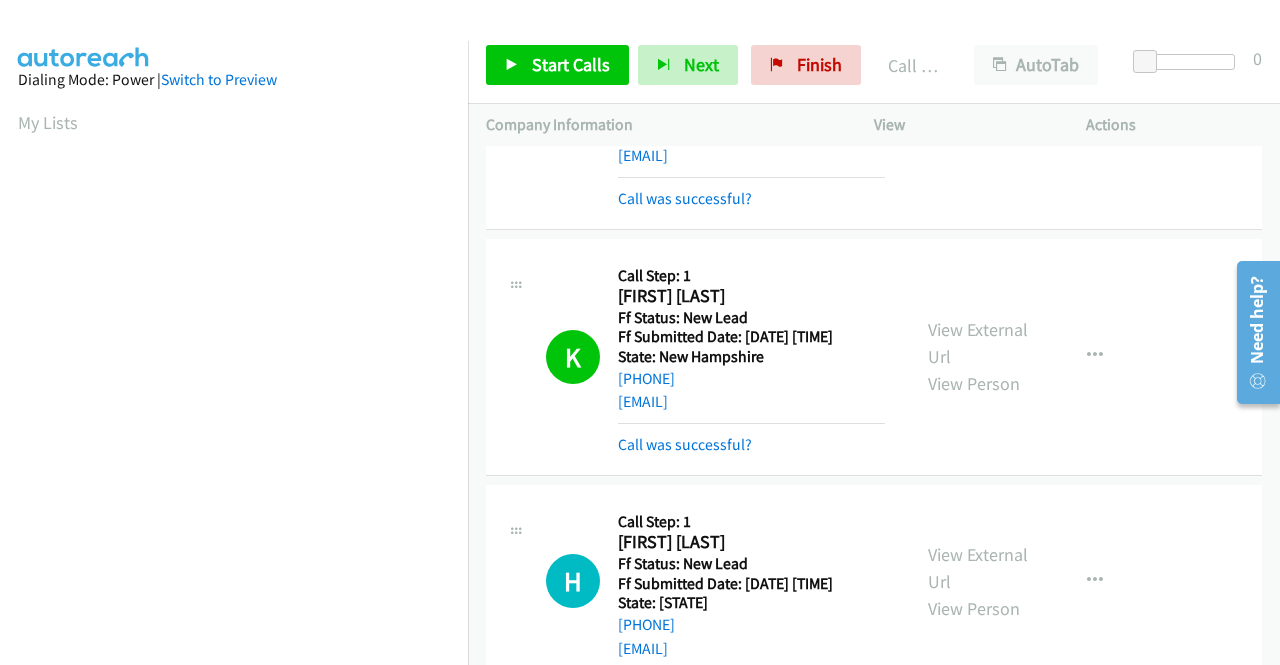 click on "Call was successful?" at bounding box center [751, 440] 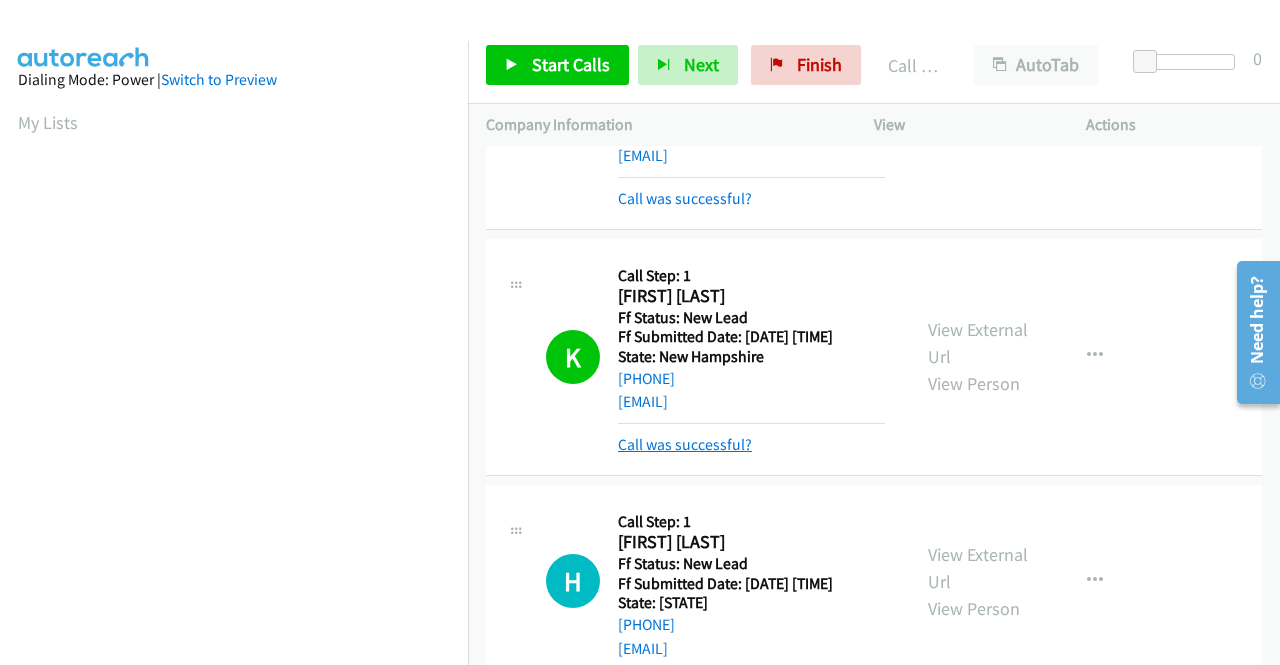 click on "Call was successful?" at bounding box center (685, 444) 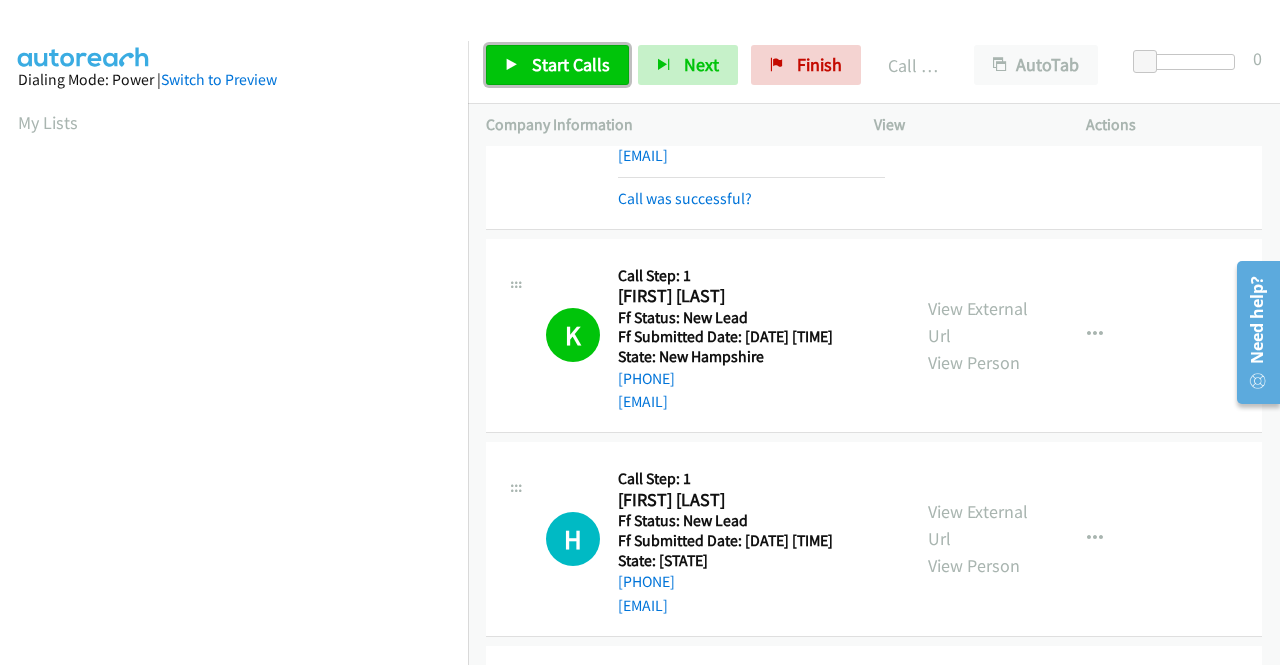 click on "Start Calls" at bounding box center (571, 64) 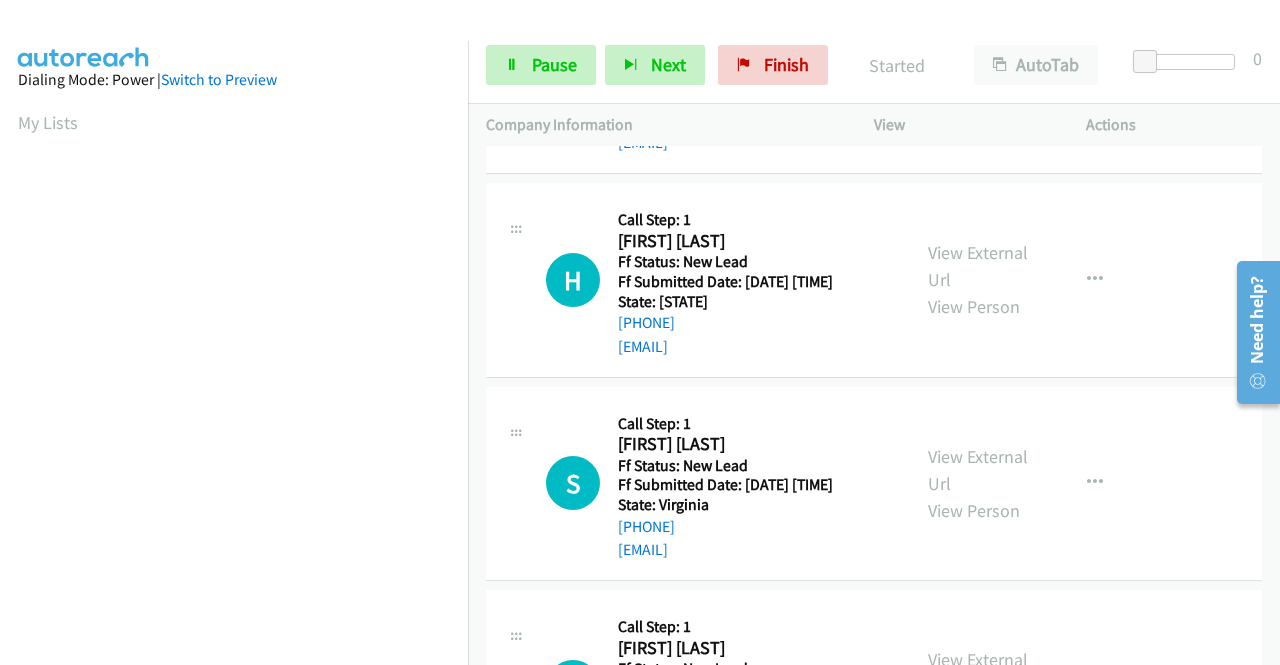 scroll, scrollTop: 1400, scrollLeft: 0, axis: vertical 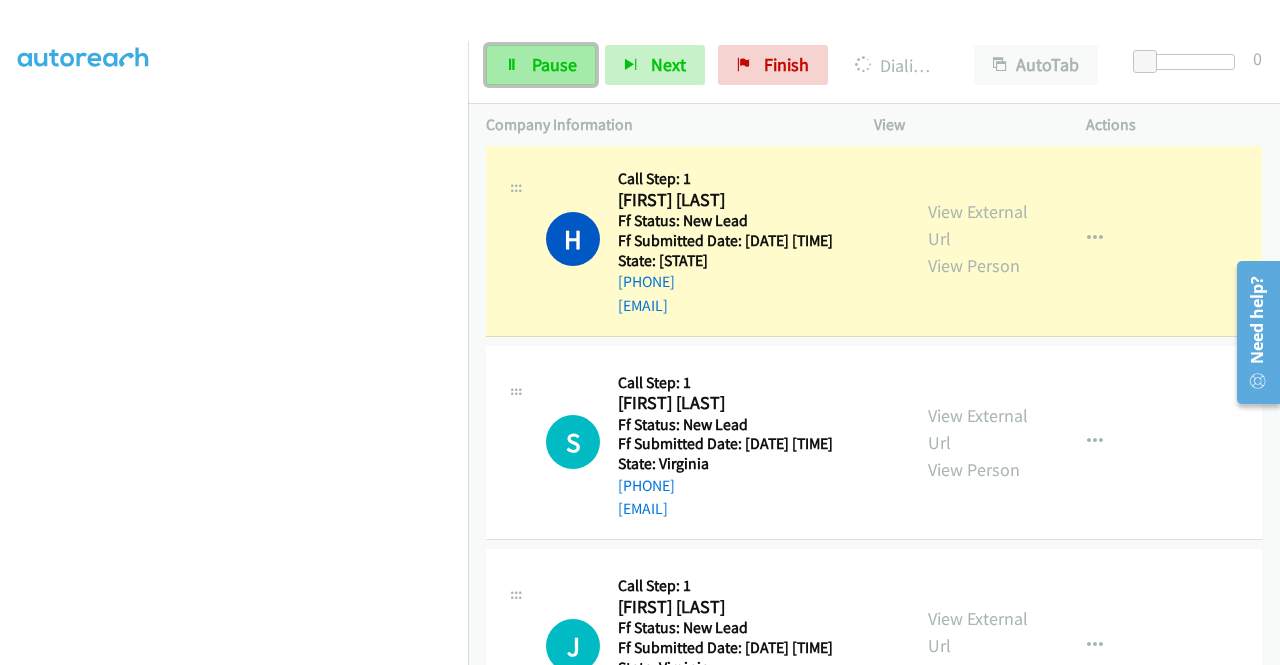 click on "Pause" at bounding box center (554, 64) 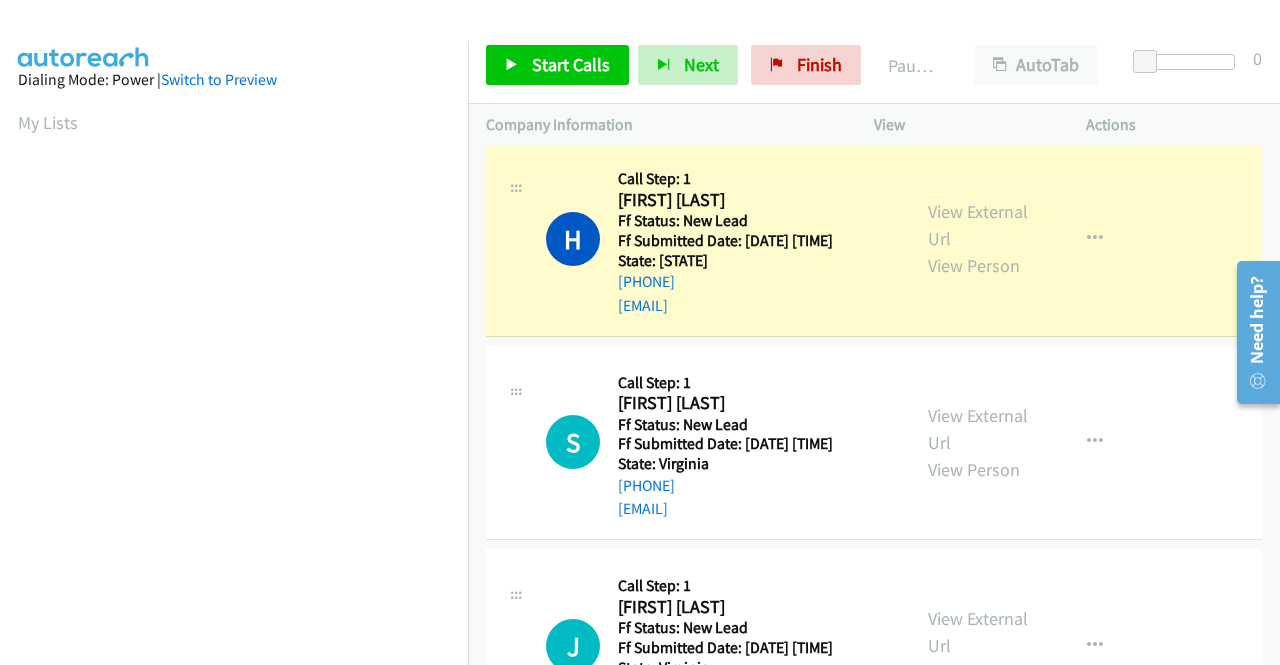scroll, scrollTop: 456, scrollLeft: 0, axis: vertical 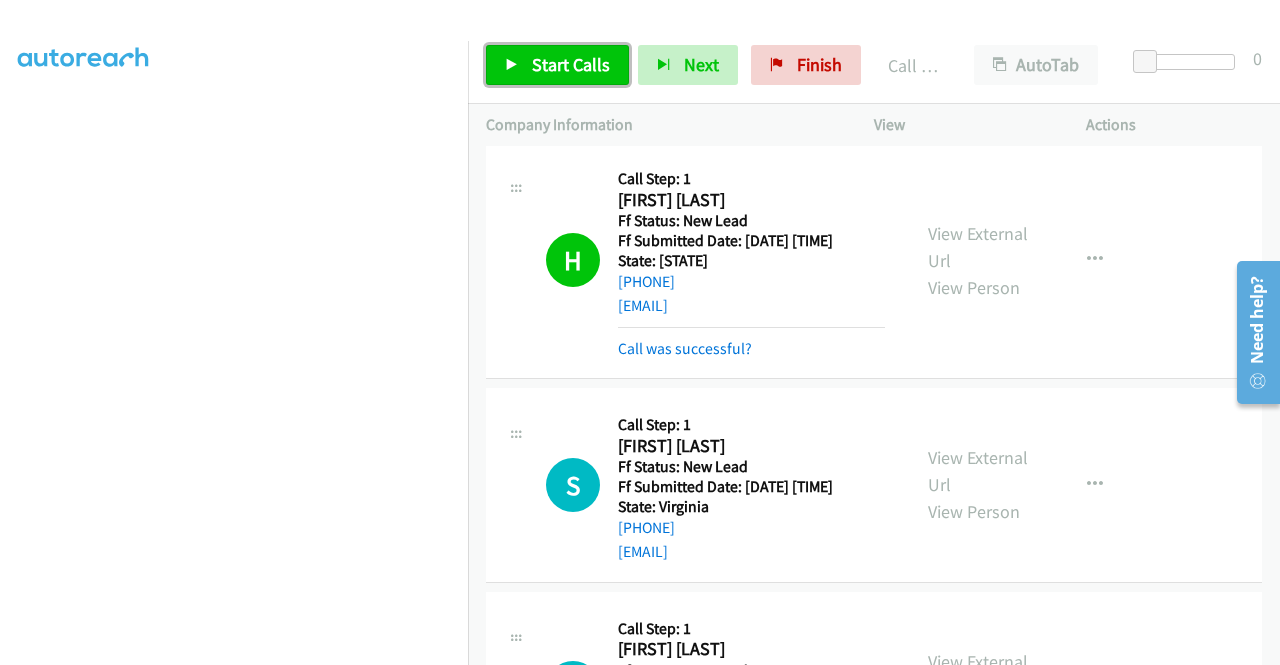 click on "Start Calls" at bounding box center (571, 64) 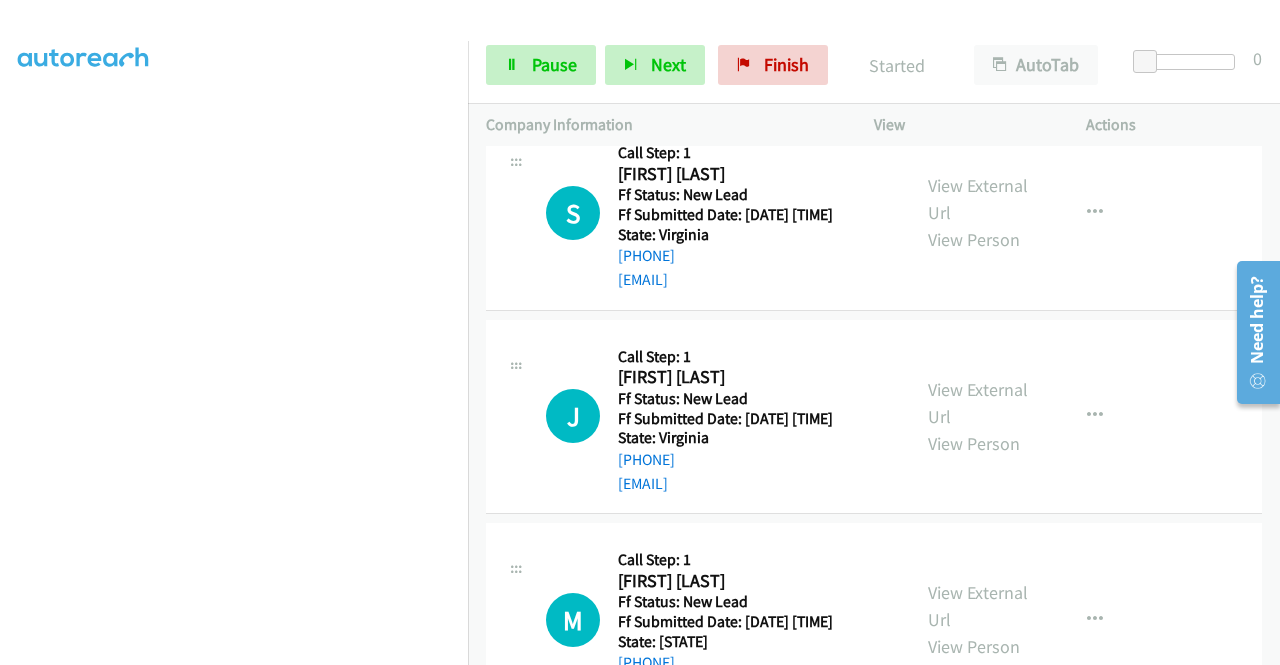 scroll, scrollTop: 1700, scrollLeft: 0, axis: vertical 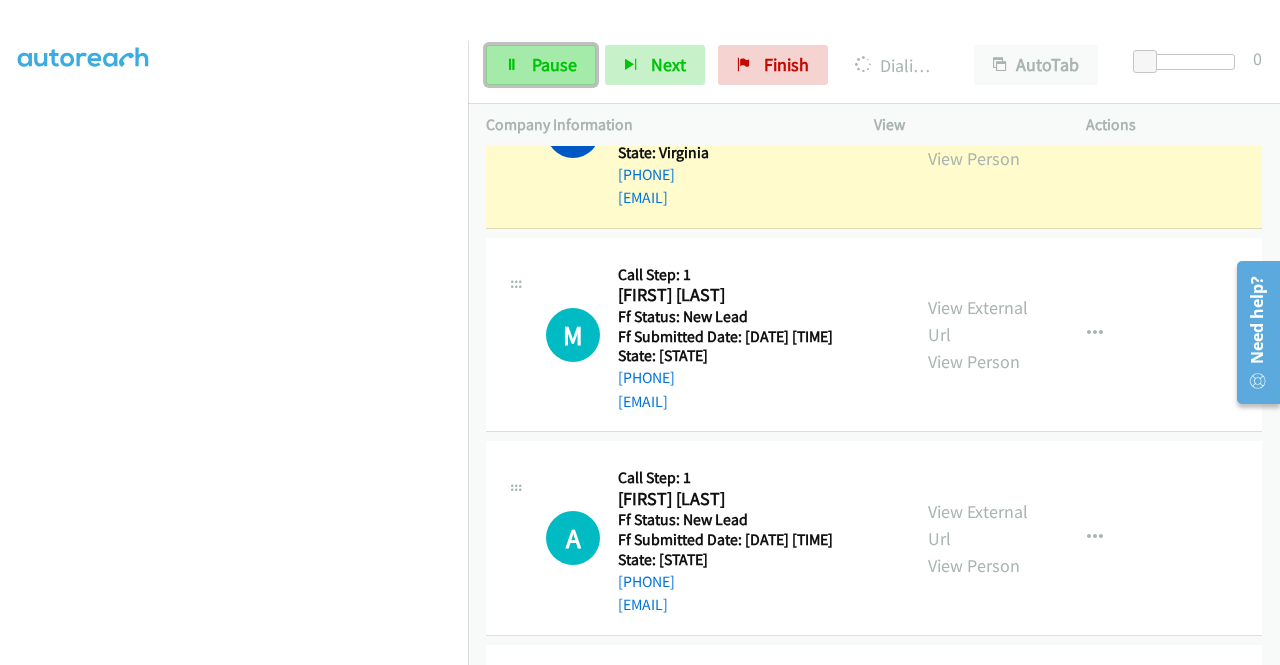 click on "Pause" at bounding box center (554, 64) 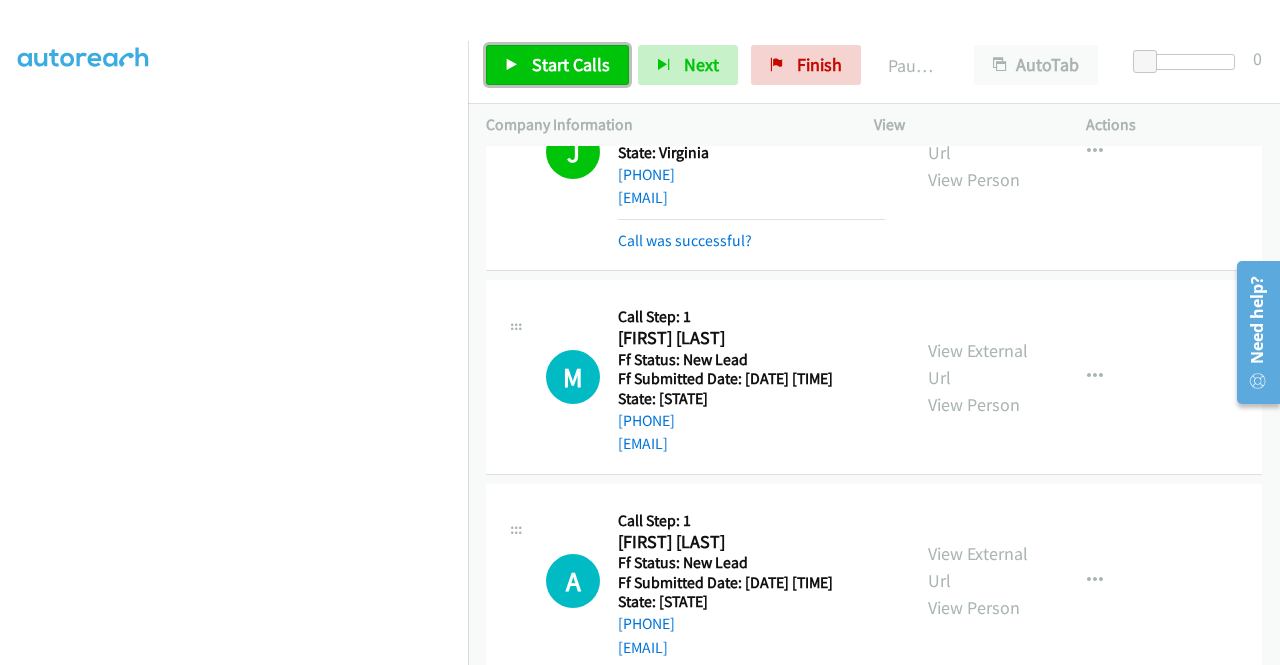 click at bounding box center [512, 66] 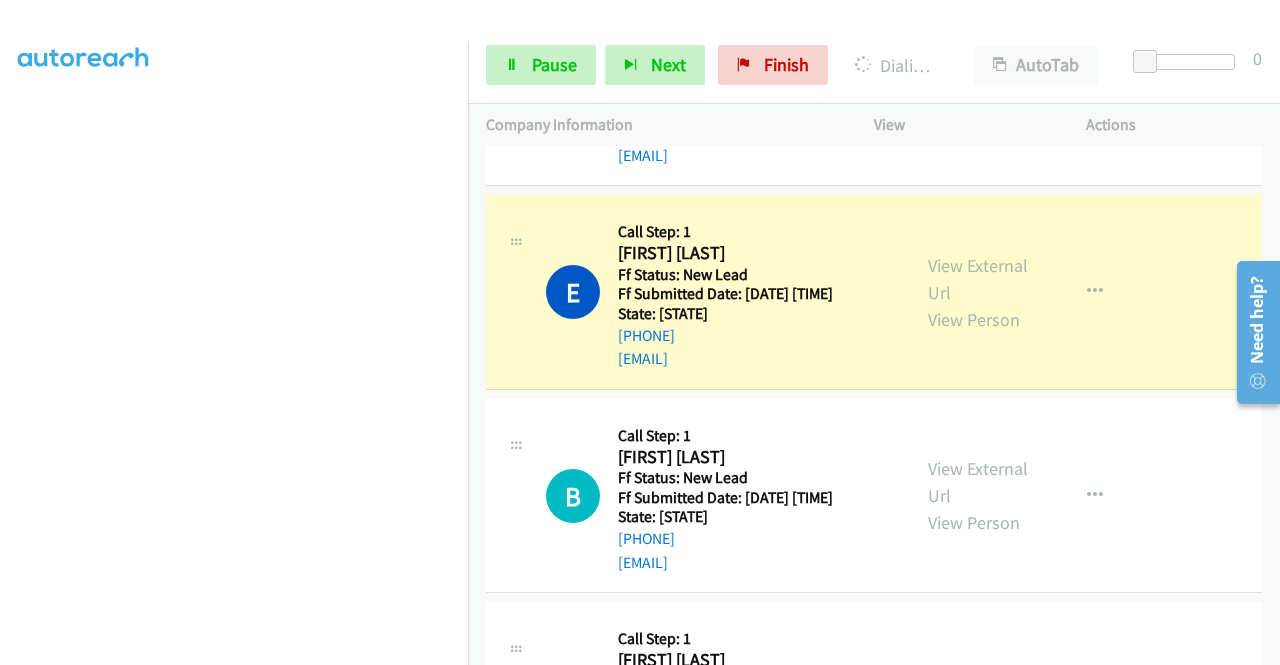 scroll, scrollTop: 2500, scrollLeft: 0, axis: vertical 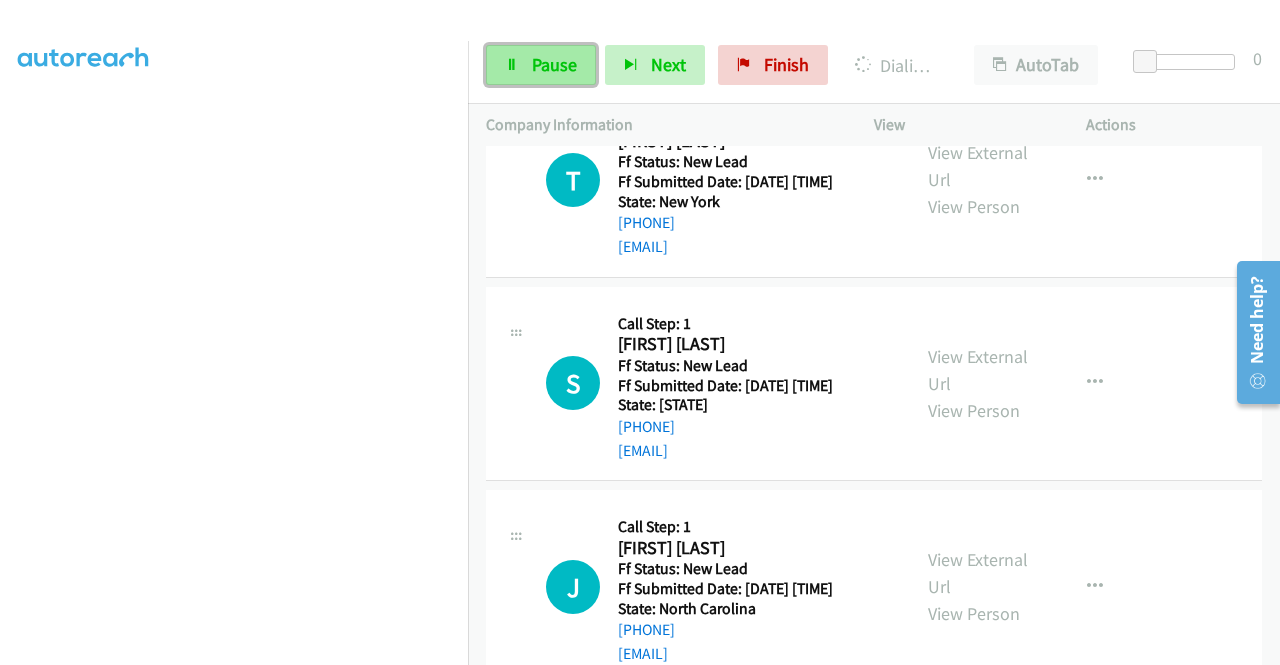 click on "Pause" at bounding box center (541, 65) 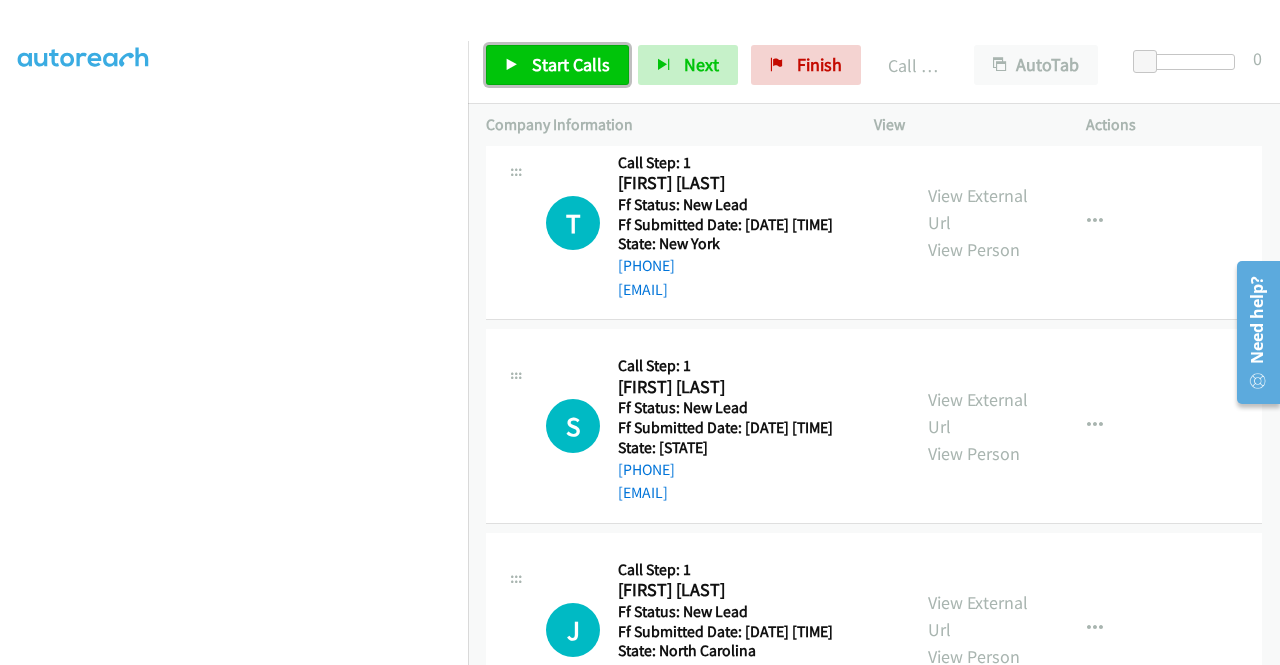click on "Start Calls" at bounding box center [571, 64] 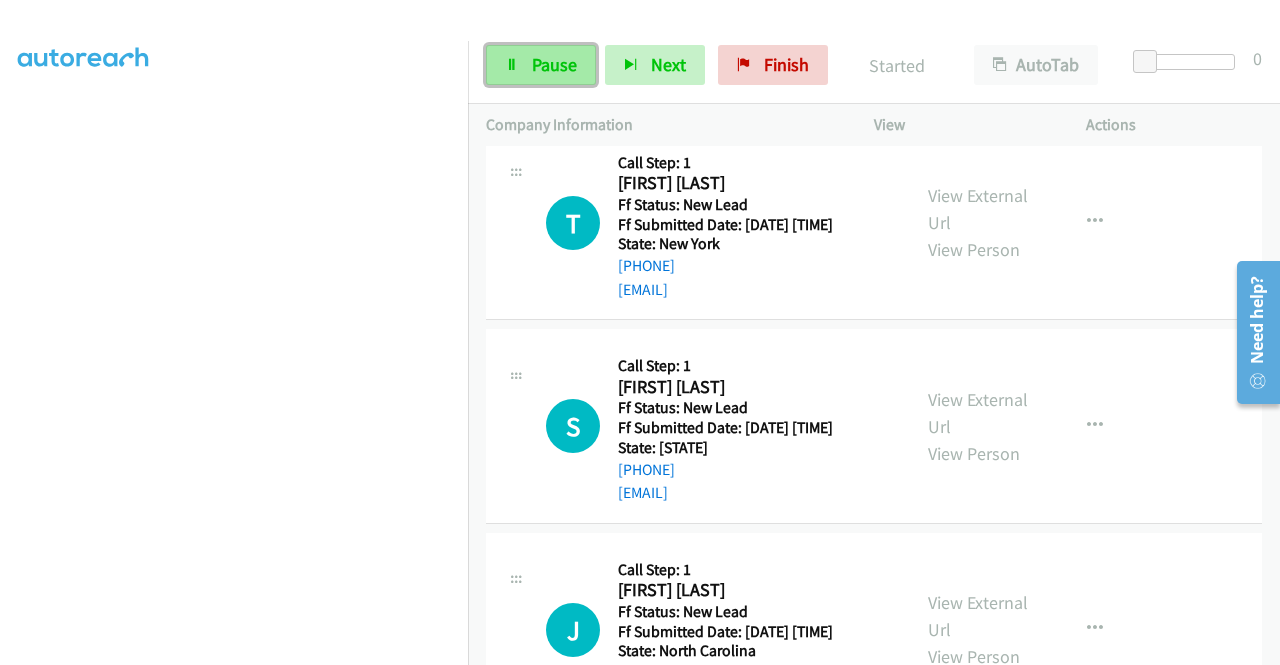 click on "Pause" at bounding box center [541, 65] 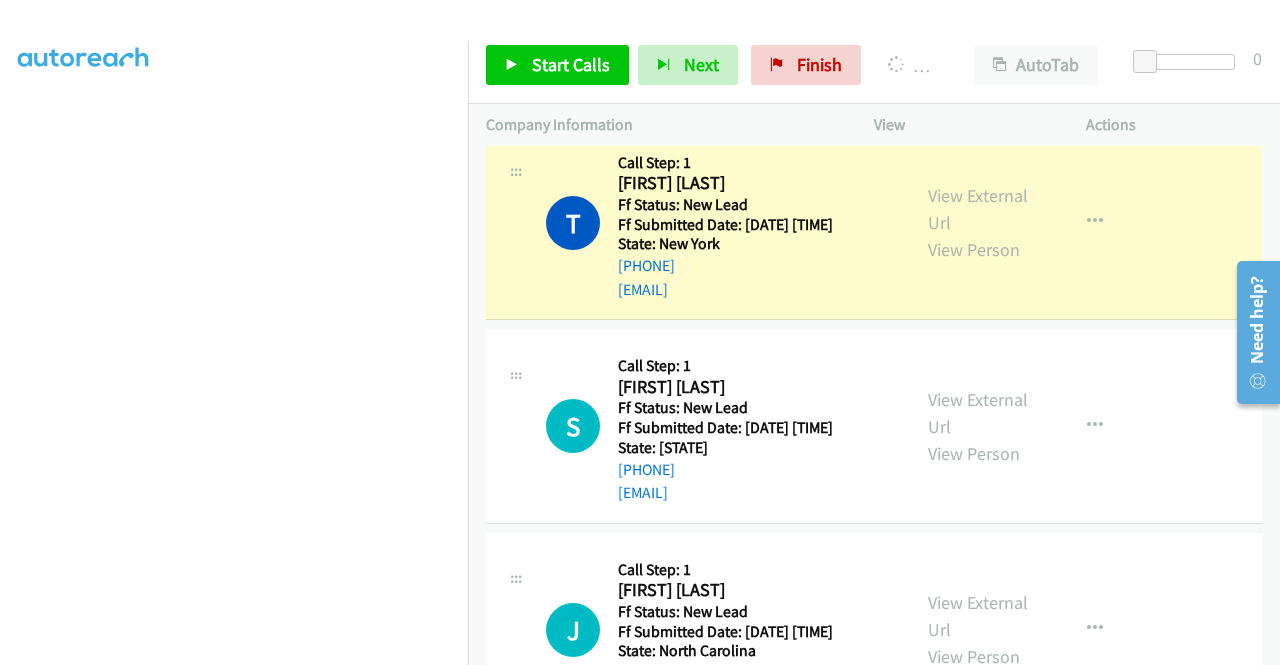 scroll, scrollTop: 56, scrollLeft: 0, axis: vertical 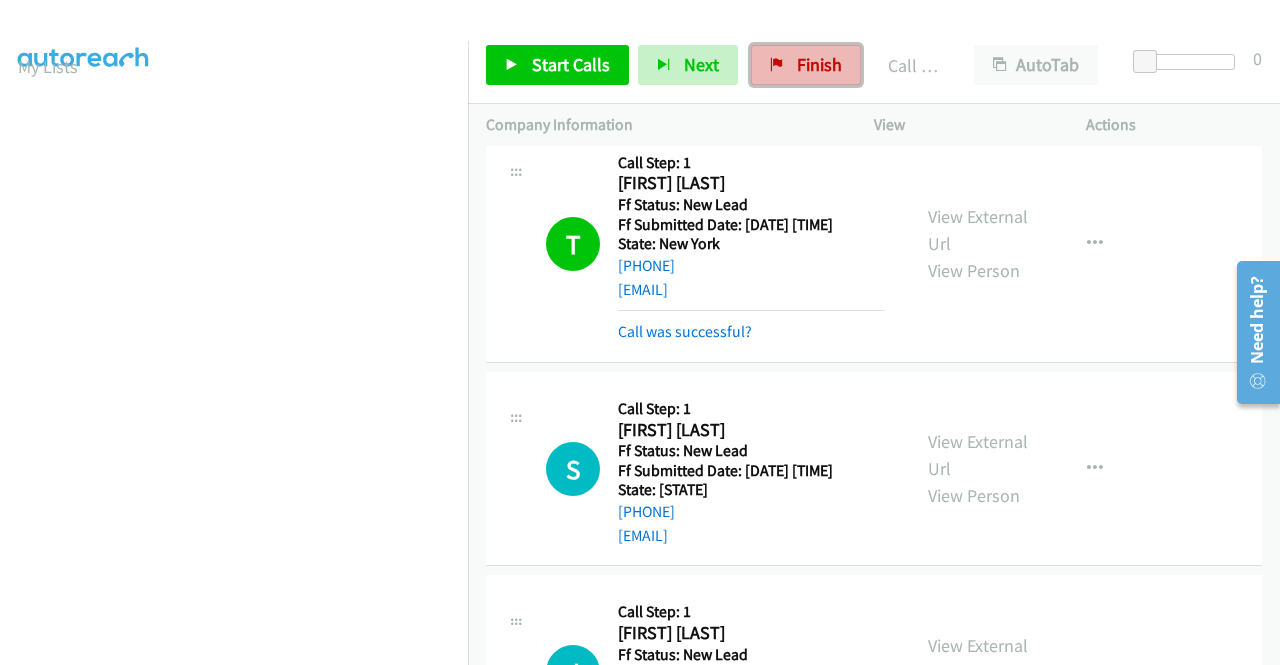 click at bounding box center (777, 66) 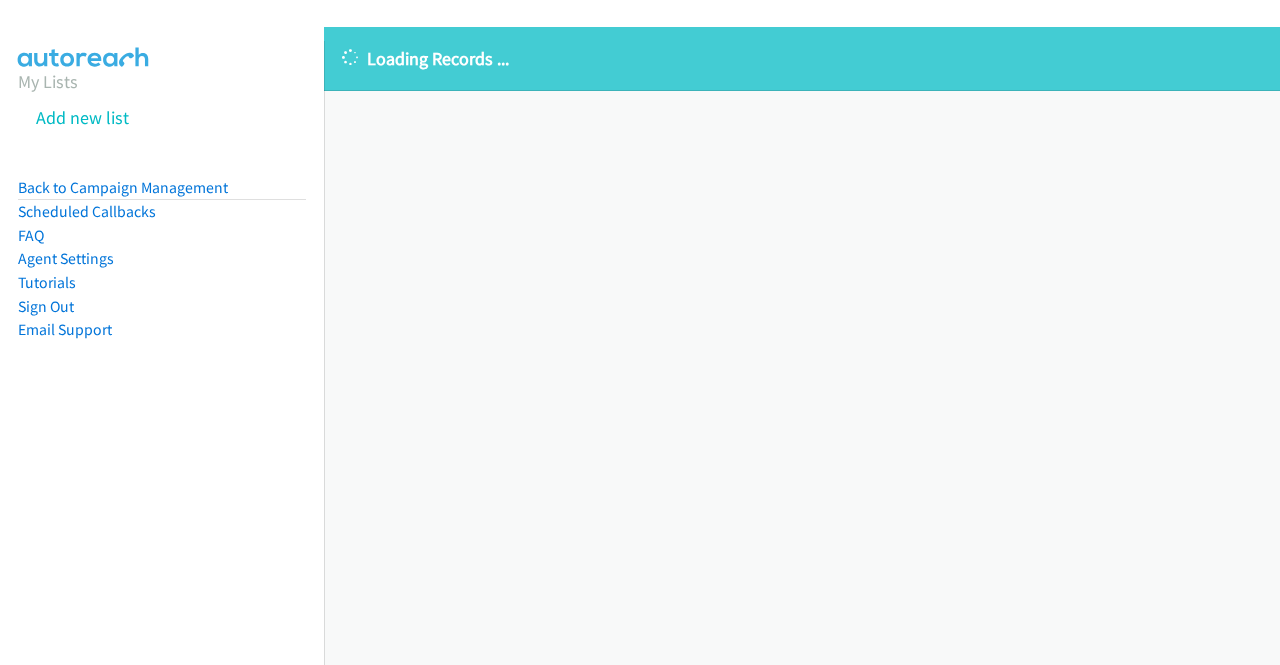 scroll, scrollTop: 0, scrollLeft: 0, axis: both 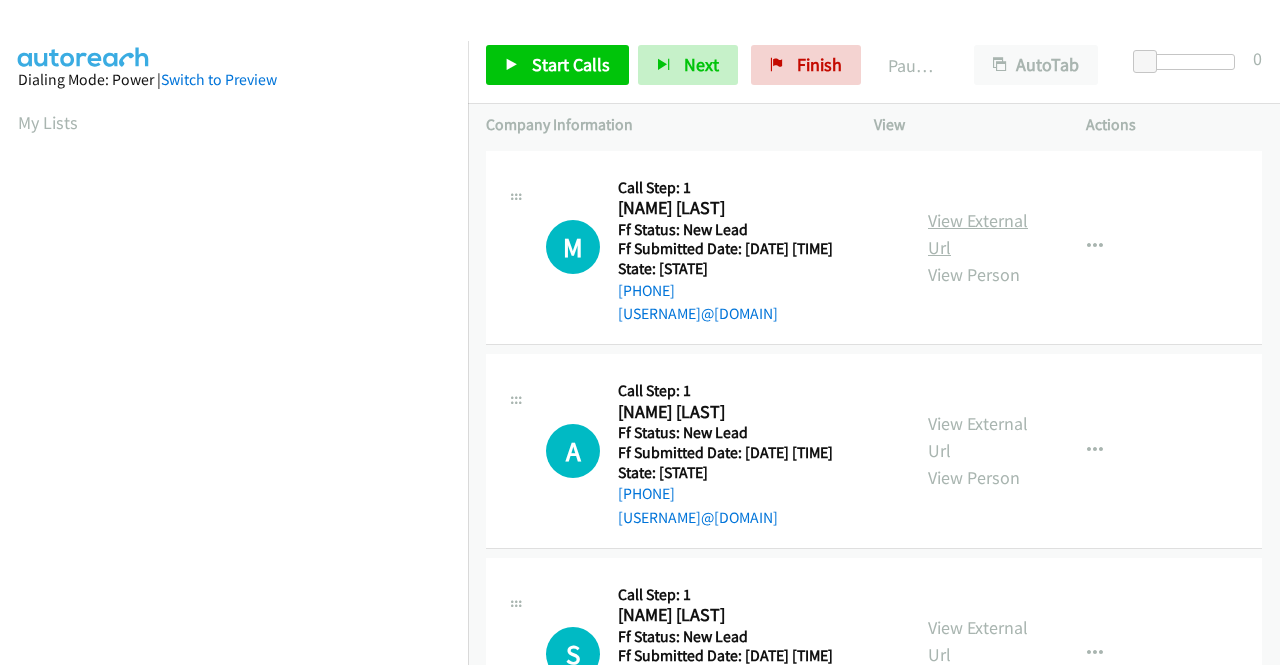 click on "View External Url" at bounding box center [978, 234] 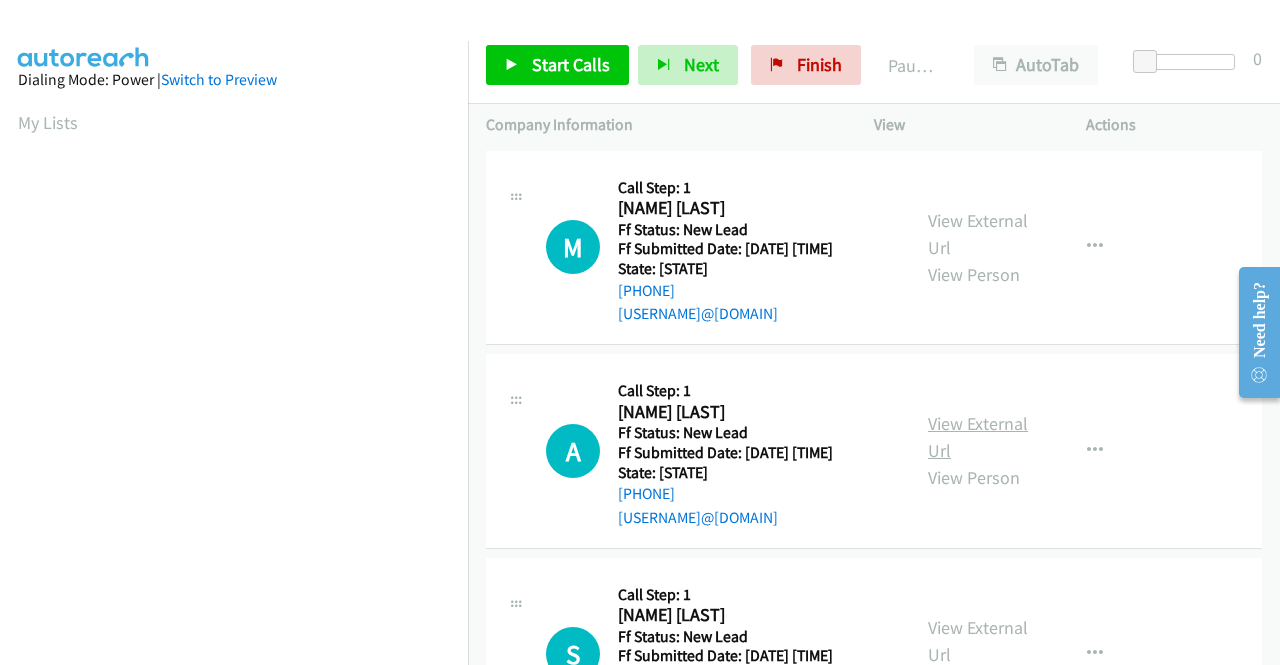 click on "View External Url" at bounding box center [978, 437] 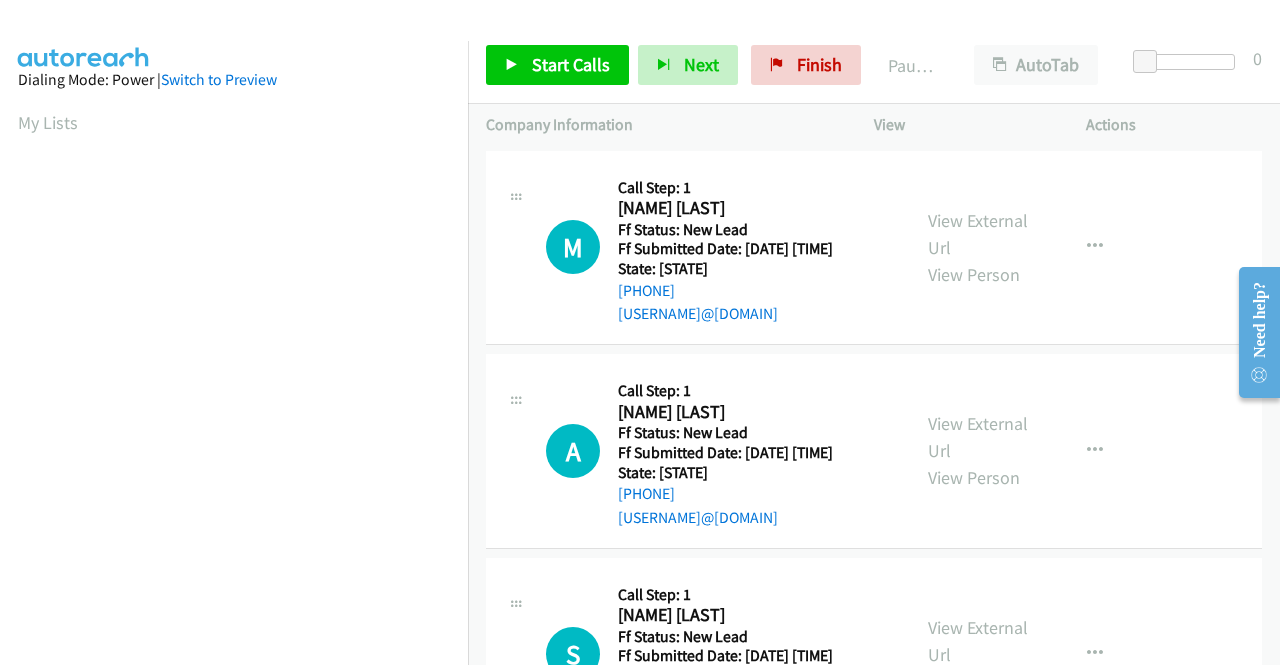 scroll, scrollTop: 100, scrollLeft: 0, axis: vertical 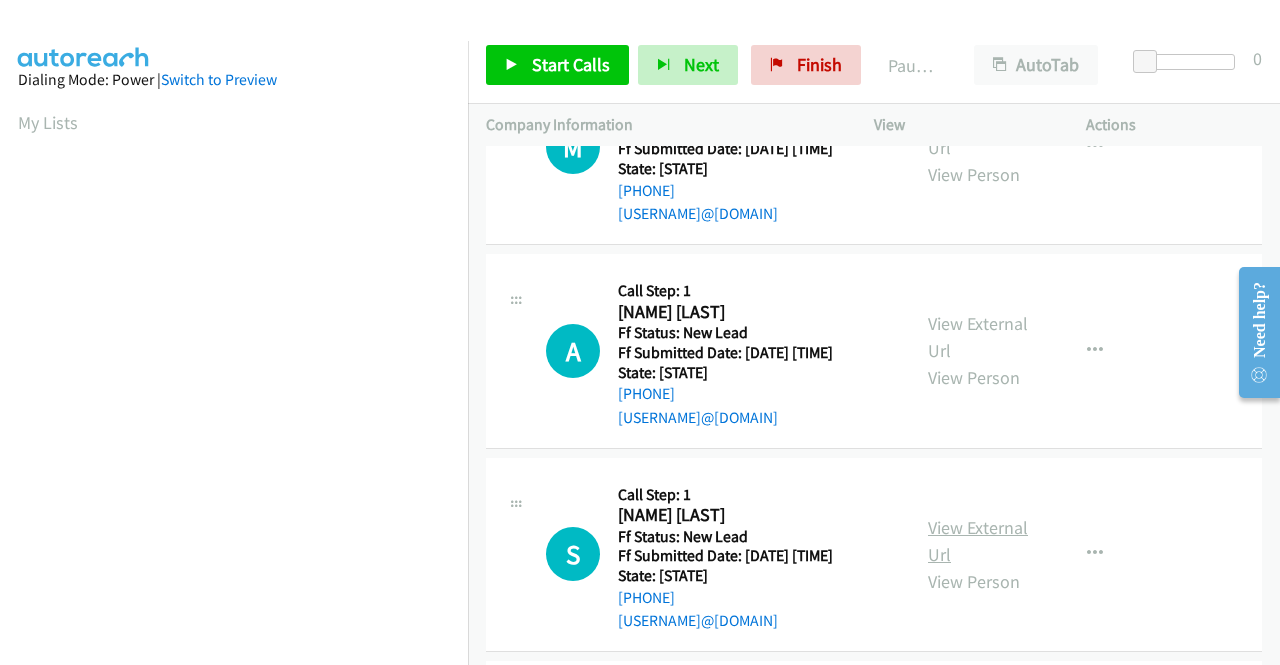 click on "View External Url" at bounding box center (978, 541) 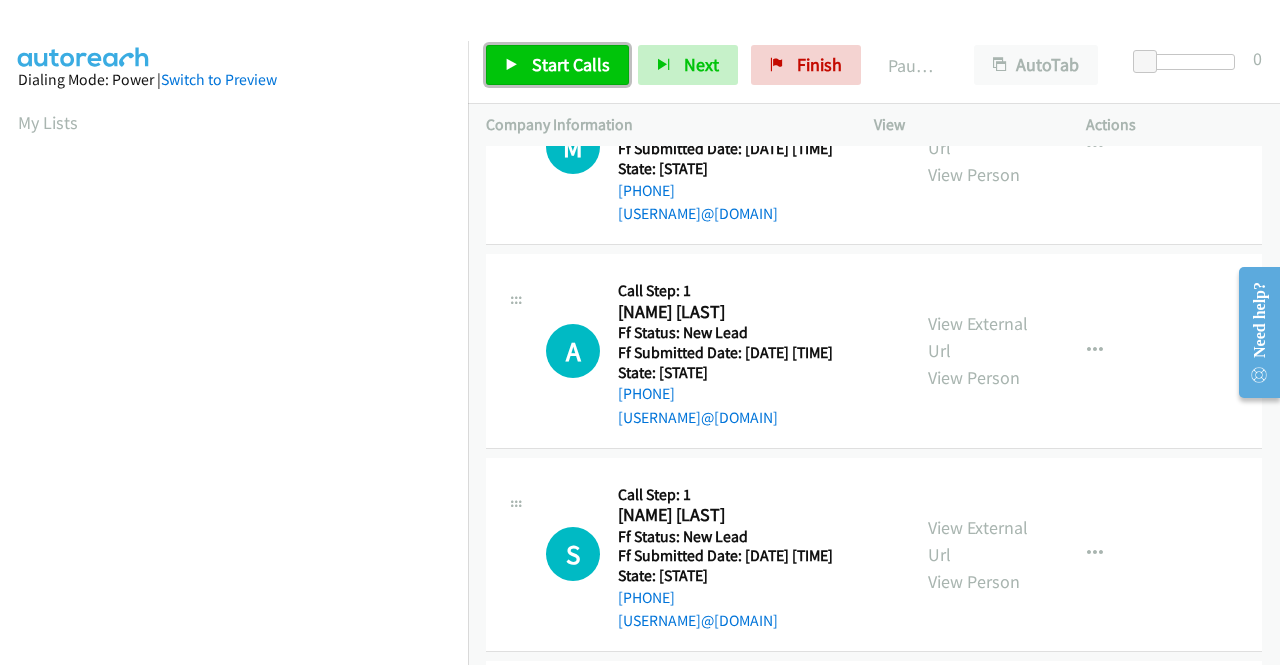 click on "Start Calls" at bounding box center [571, 64] 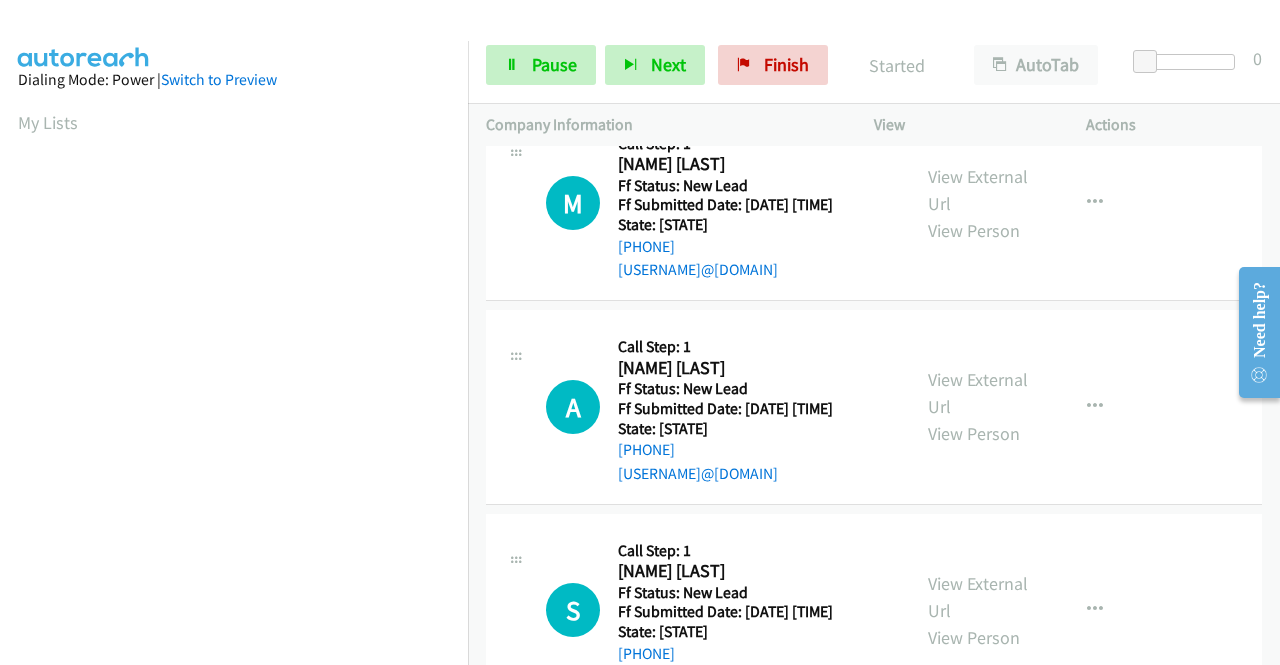 scroll, scrollTop: 0, scrollLeft: 0, axis: both 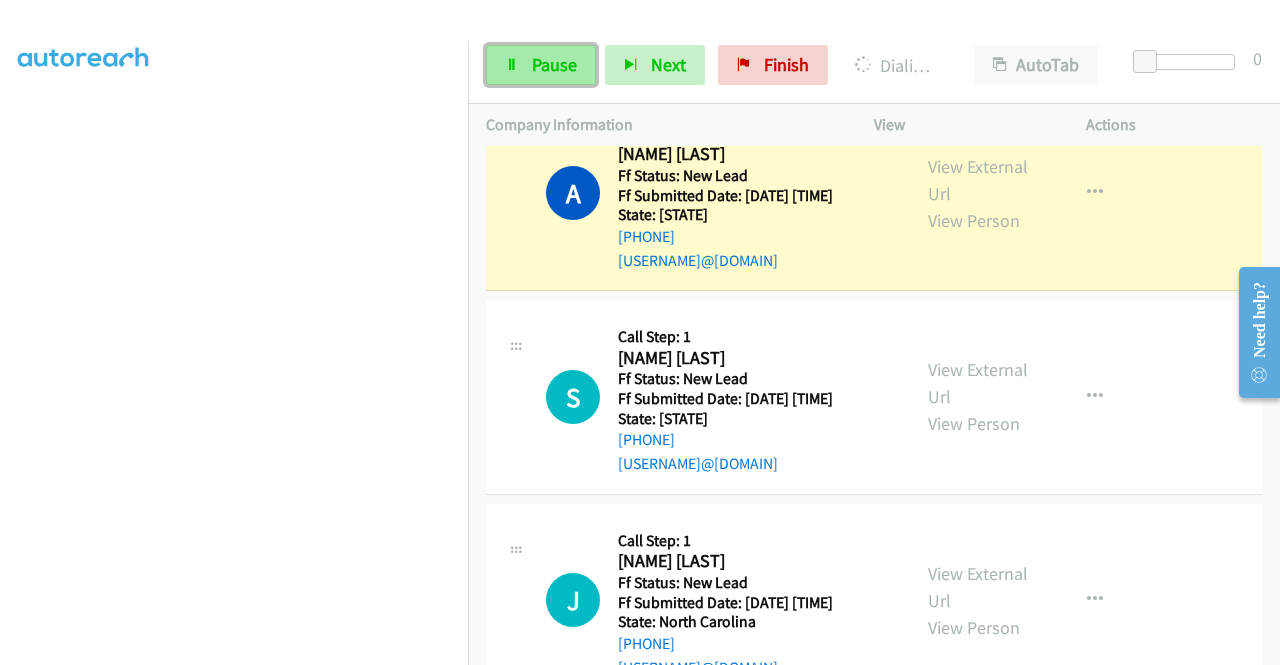 click on "Pause" at bounding box center (554, 64) 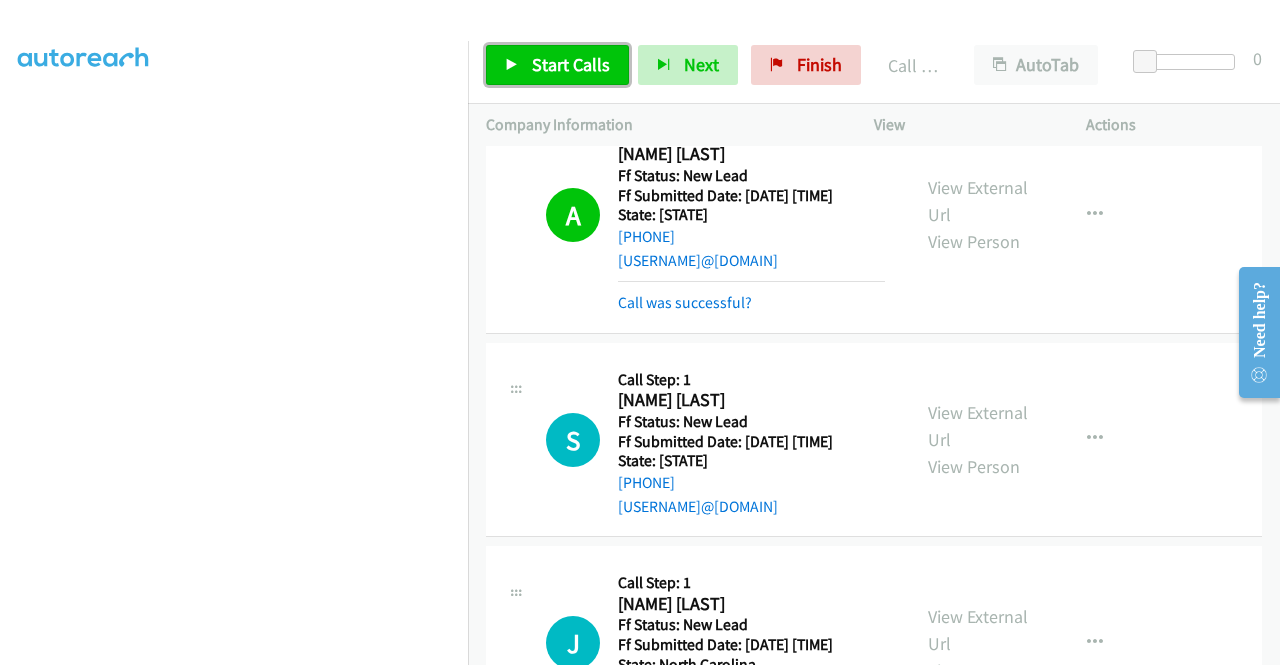 click on "Start Calls" at bounding box center (557, 65) 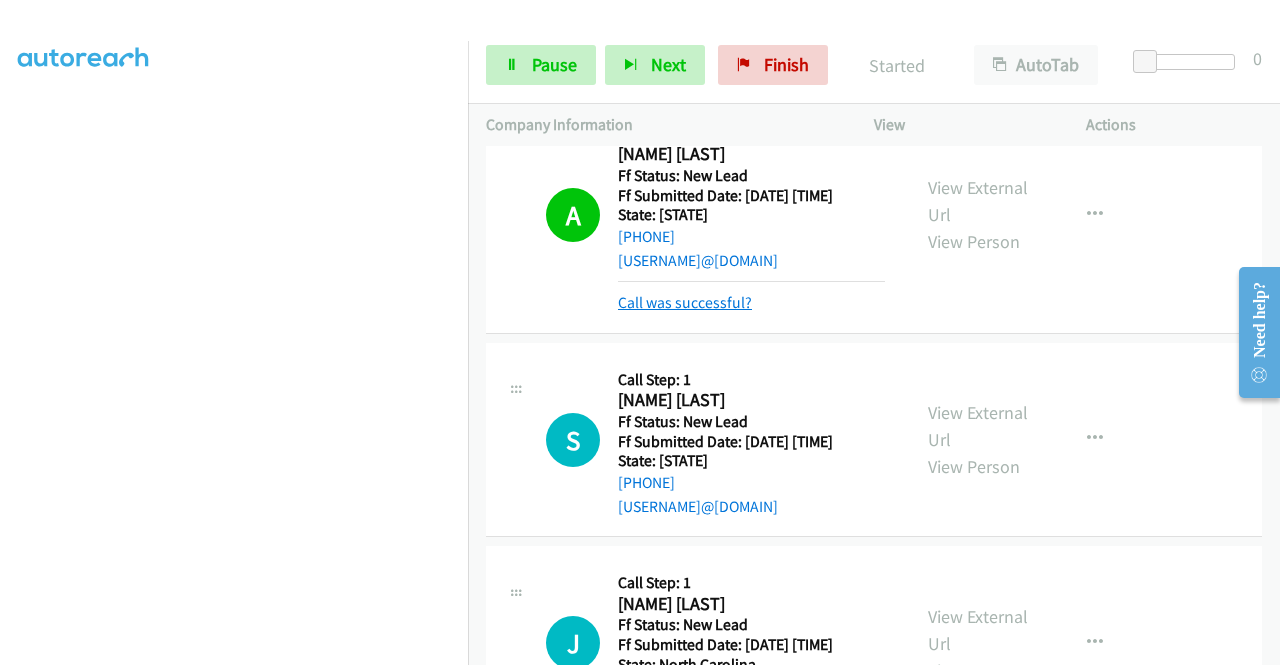 click on "Call was successful?" at bounding box center (685, 302) 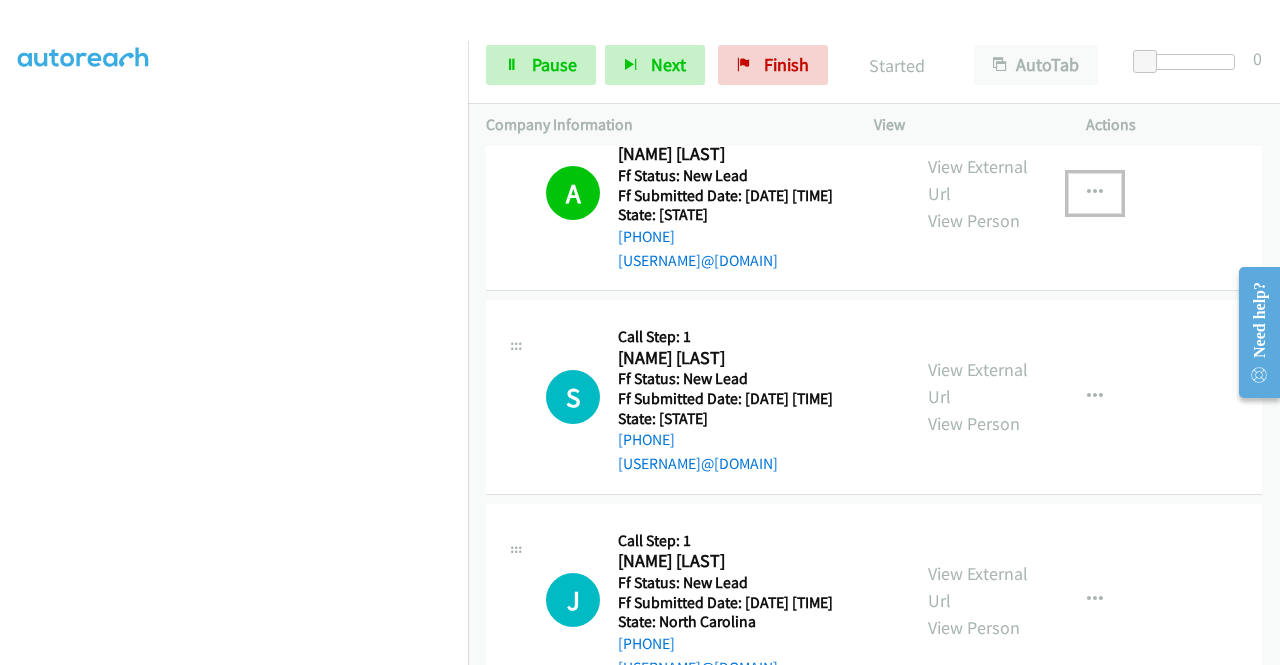 click at bounding box center (1095, 193) 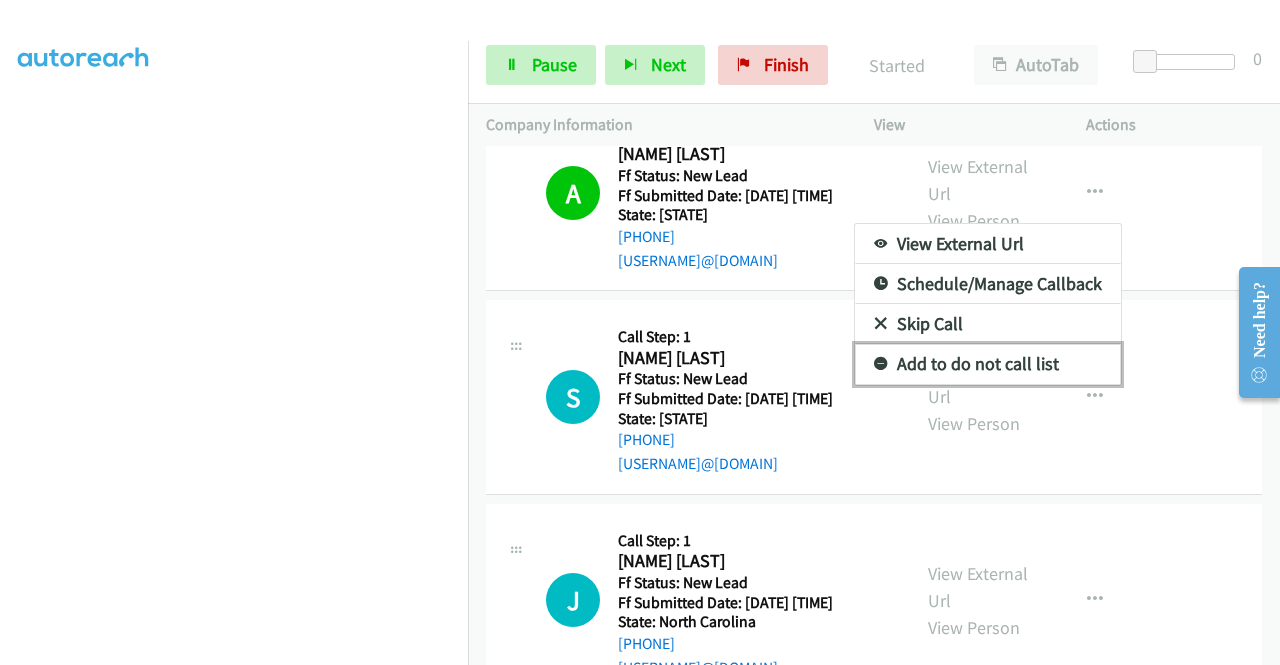click on "Add to do not call list" at bounding box center [988, 364] 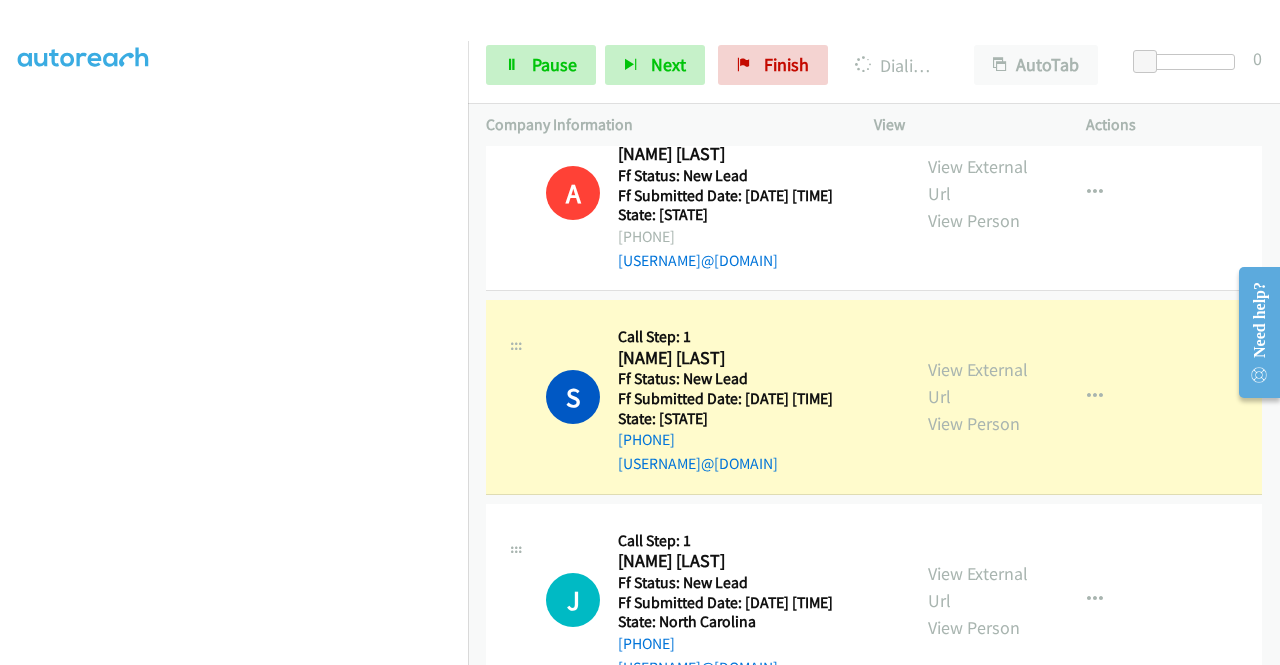 scroll, scrollTop: 356, scrollLeft: 0, axis: vertical 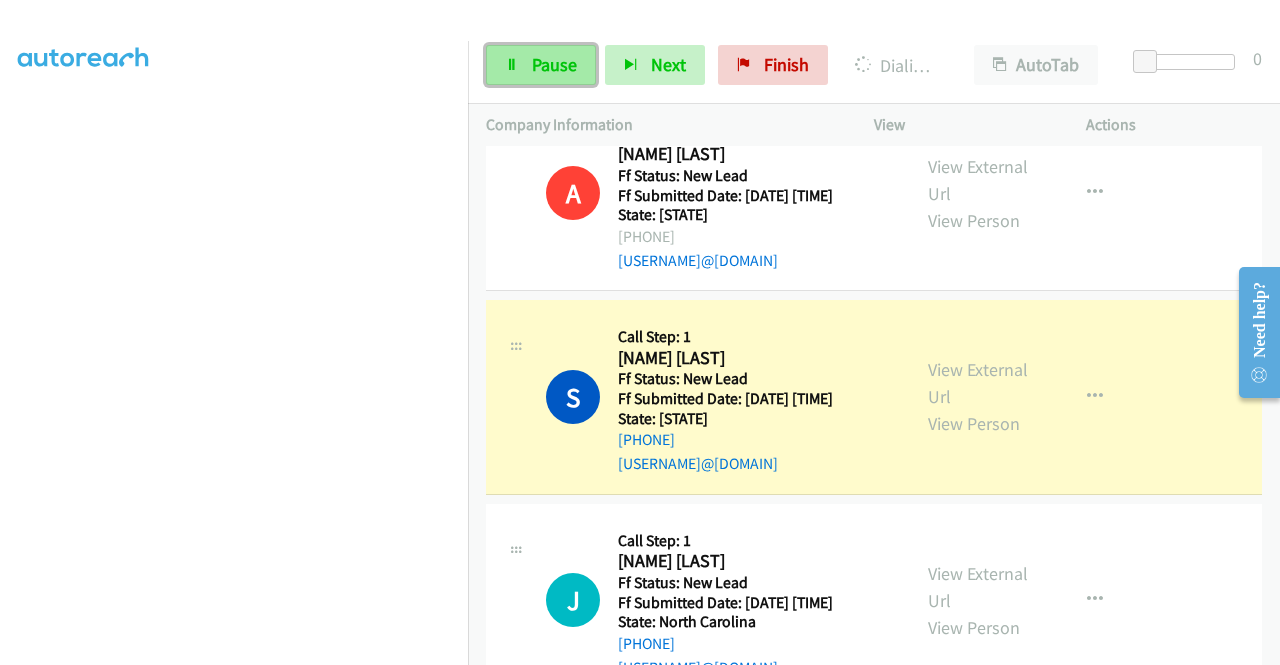 click on "Pause" at bounding box center (541, 65) 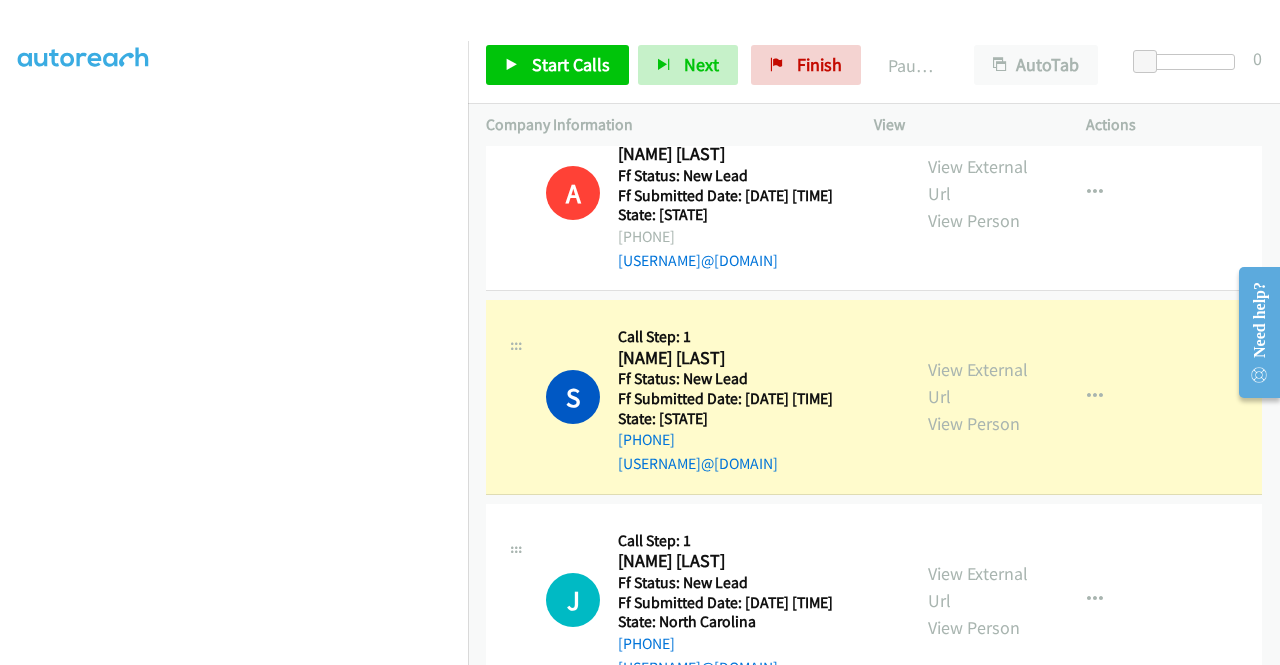 scroll, scrollTop: 0, scrollLeft: 0, axis: both 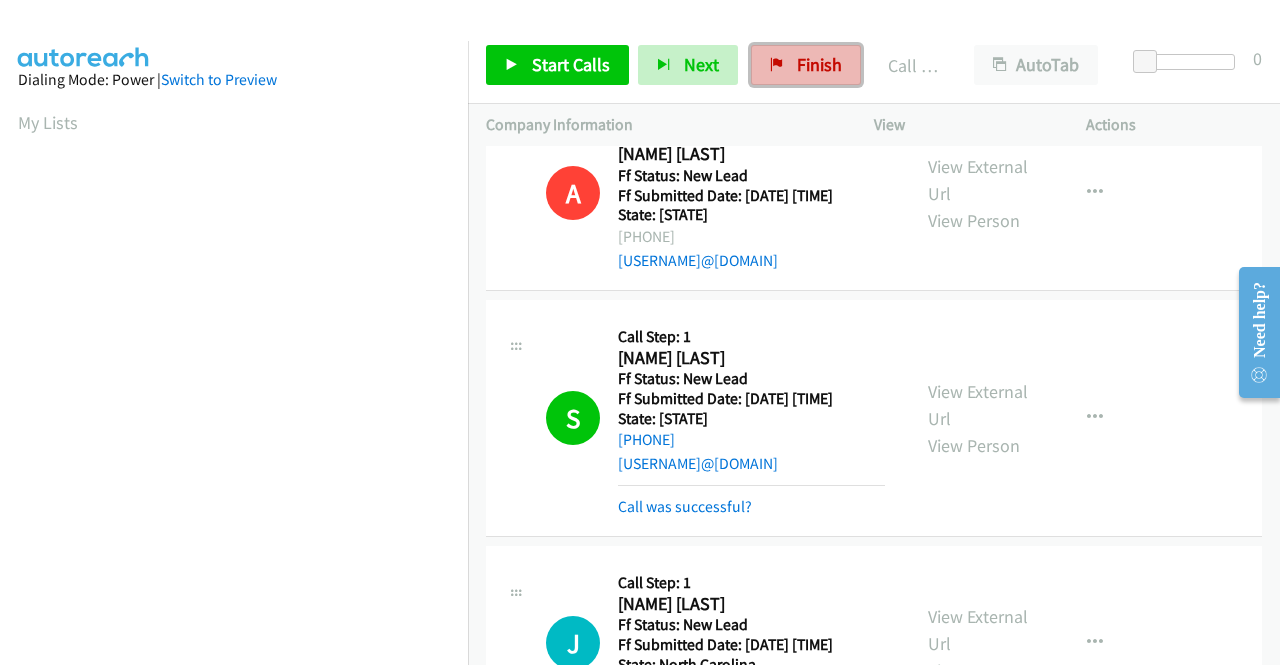 click on "Finish" at bounding box center (819, 64) 